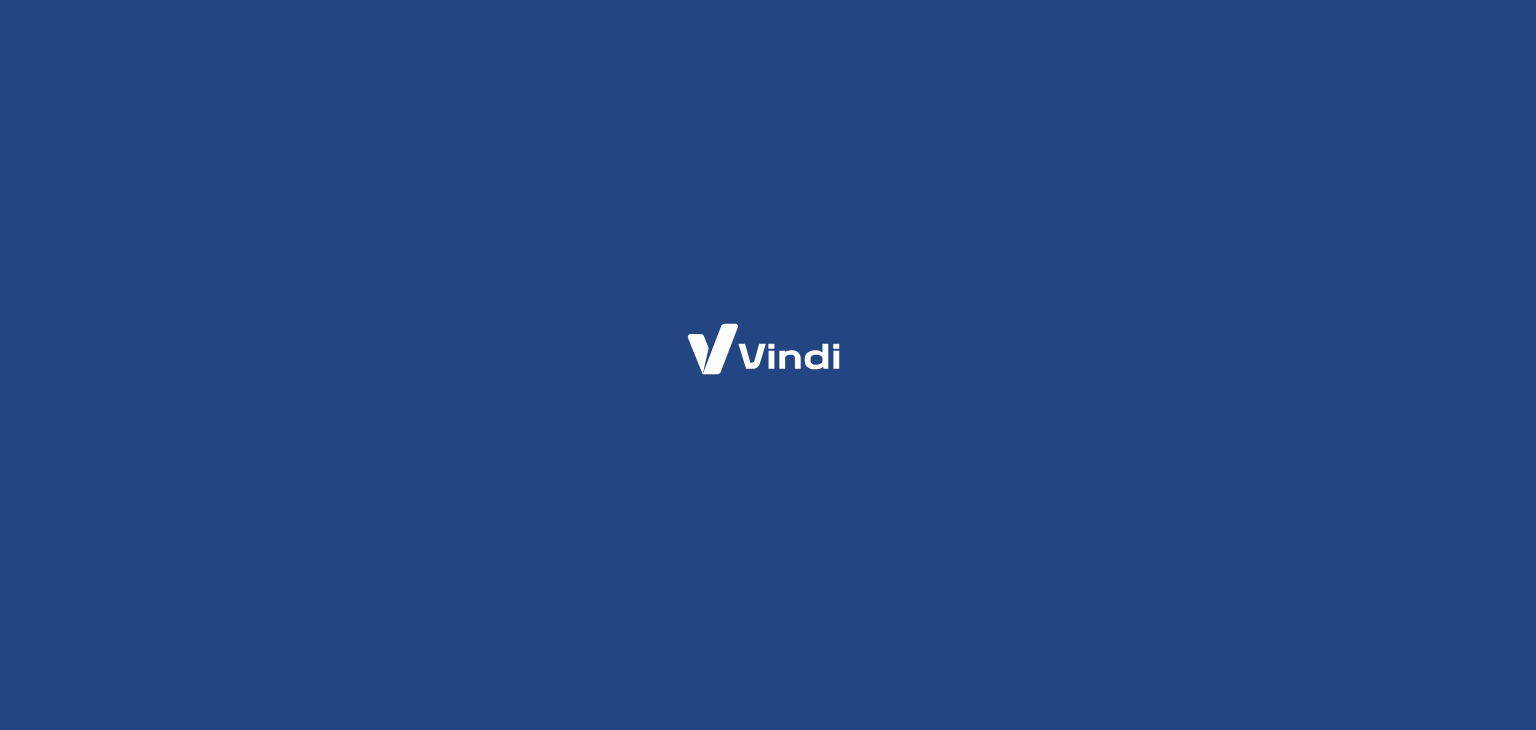 scroll, scrollTop: 0, scrollLeft: 0, axis: both 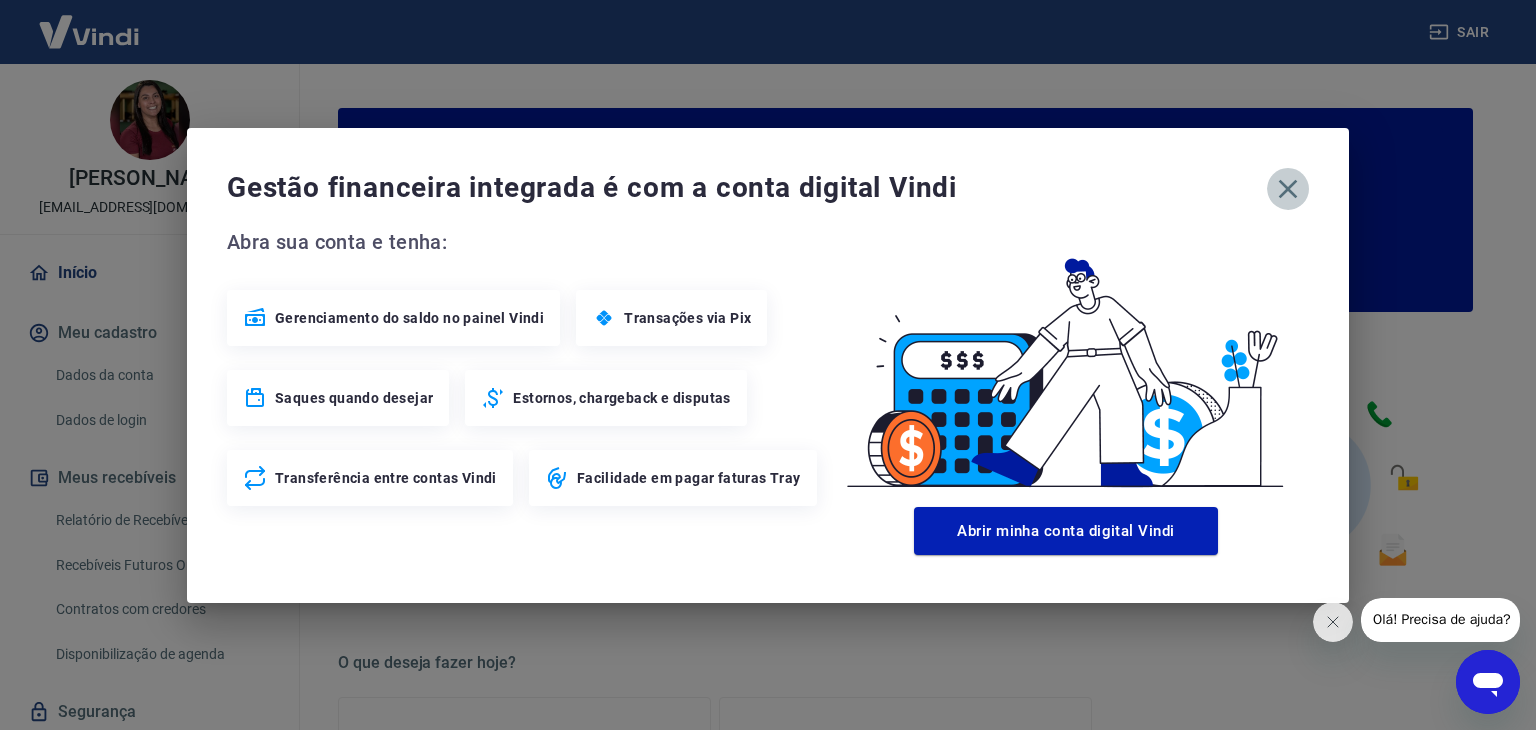 click 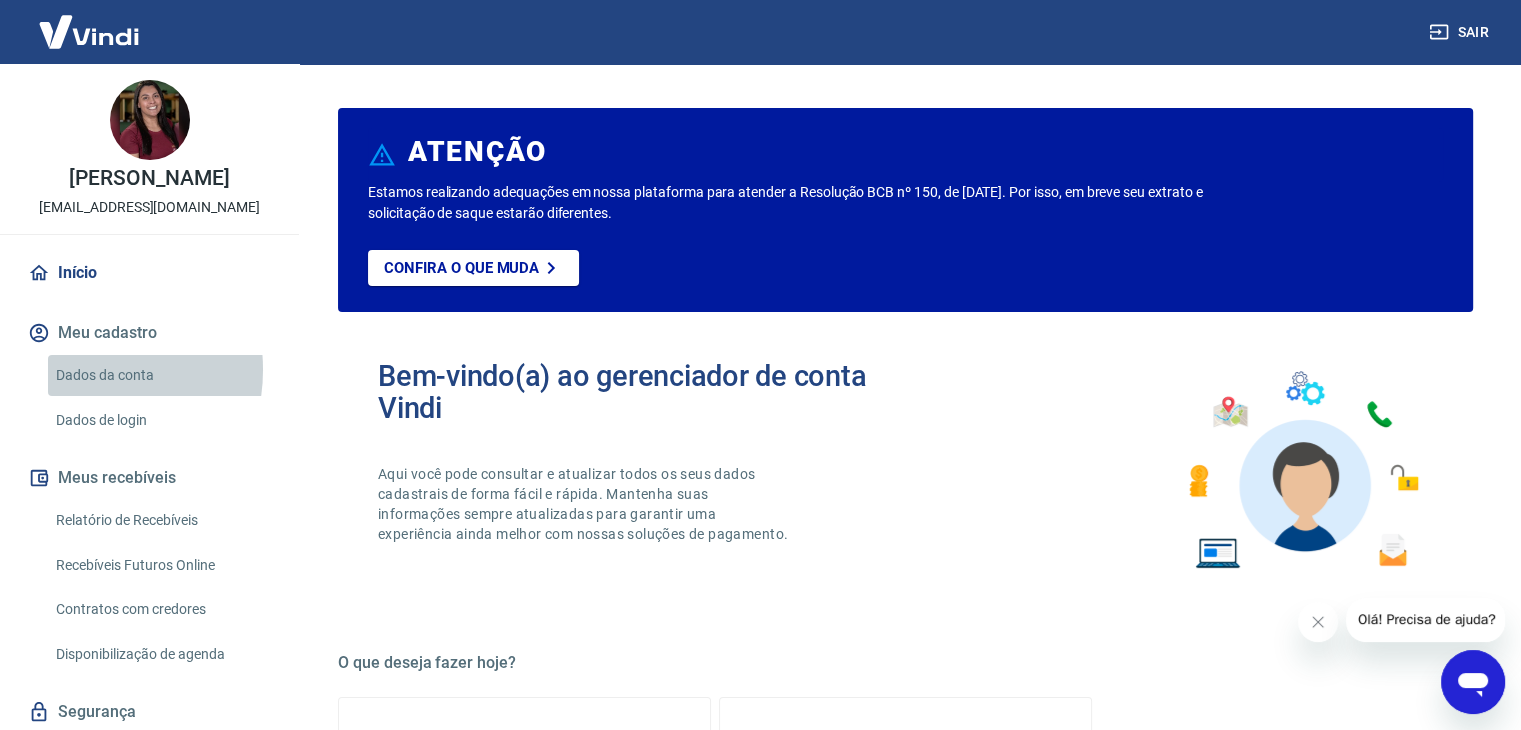 click on "Dados da conta" at bounding box center (161, 375) 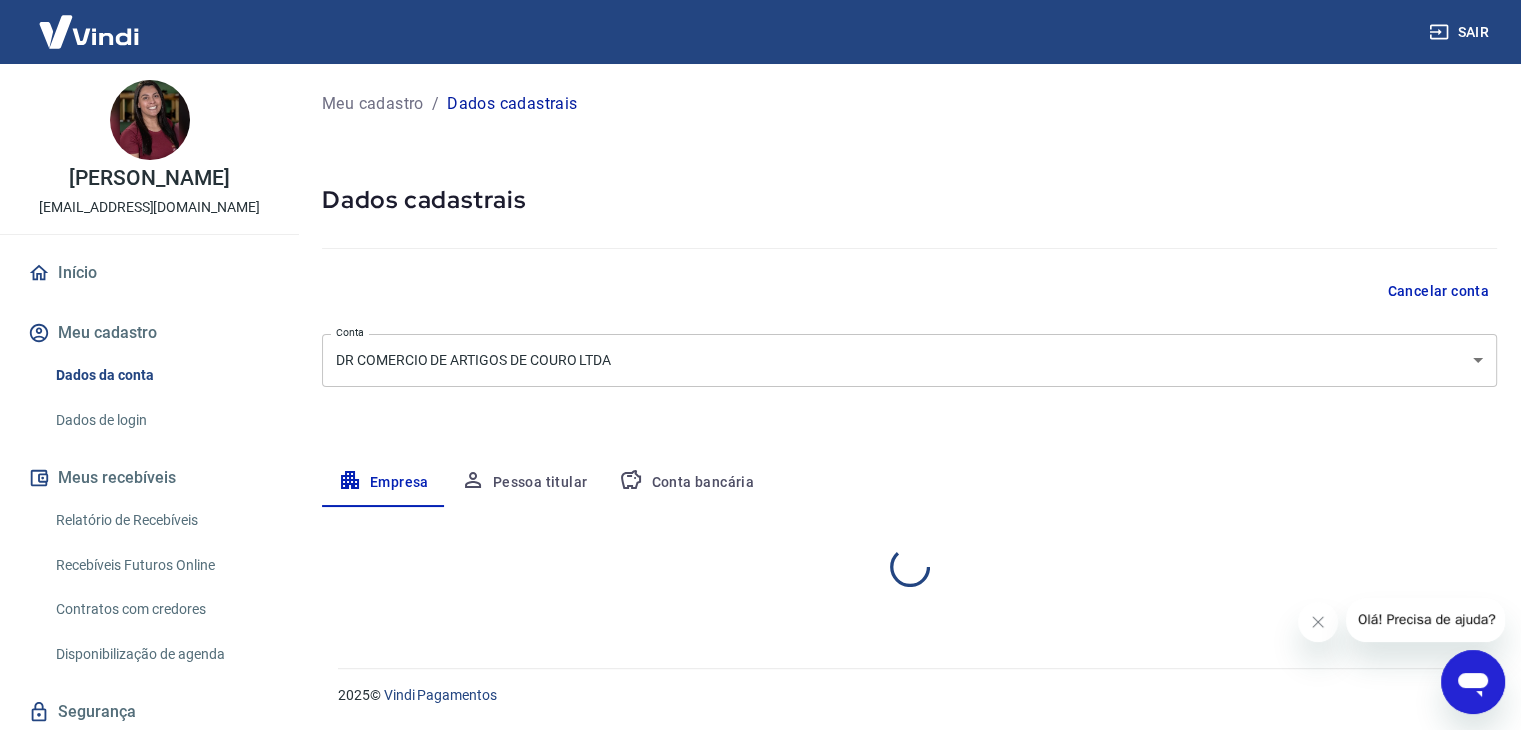 select on "RS" 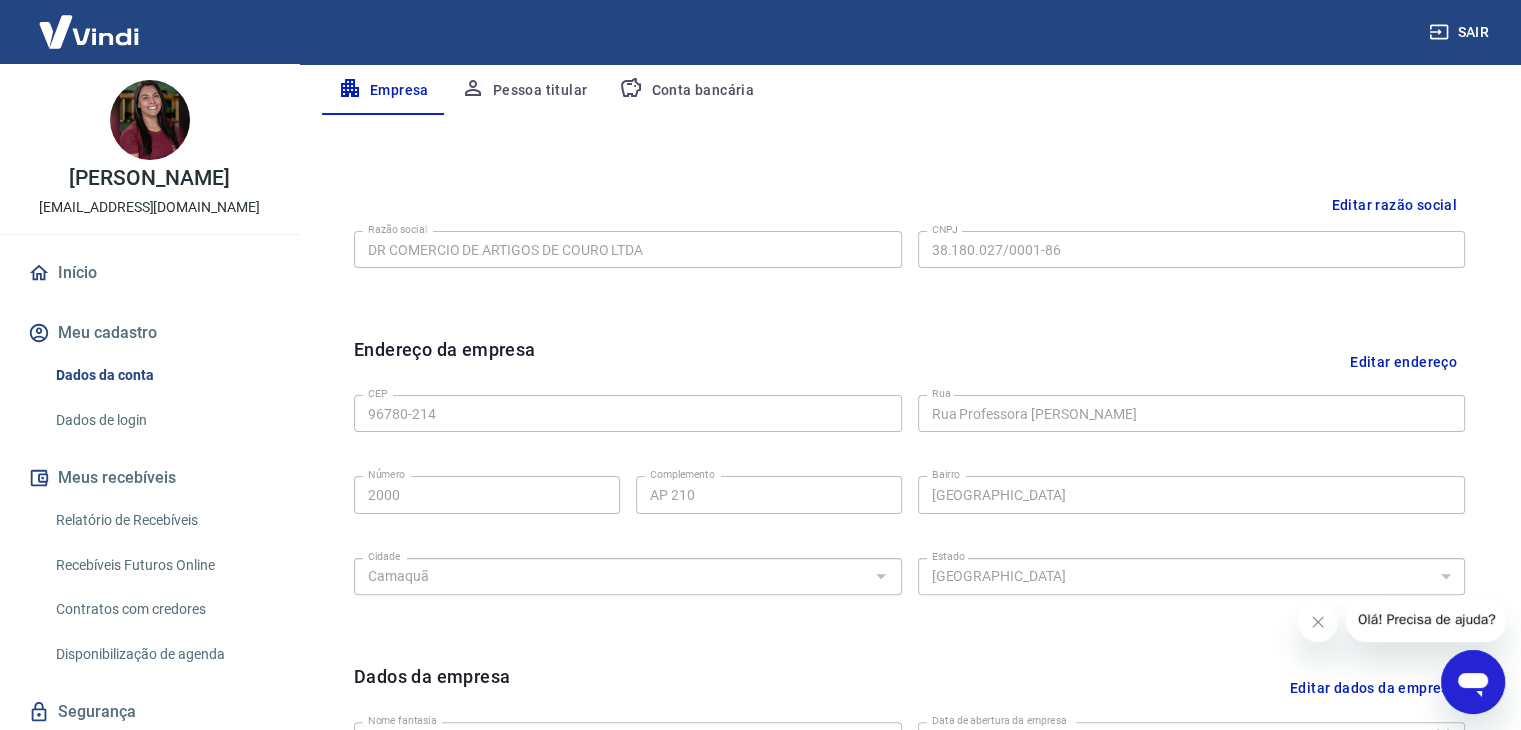 scroll, scrollTop: 200, scrollLeft: 0, axis: vertical 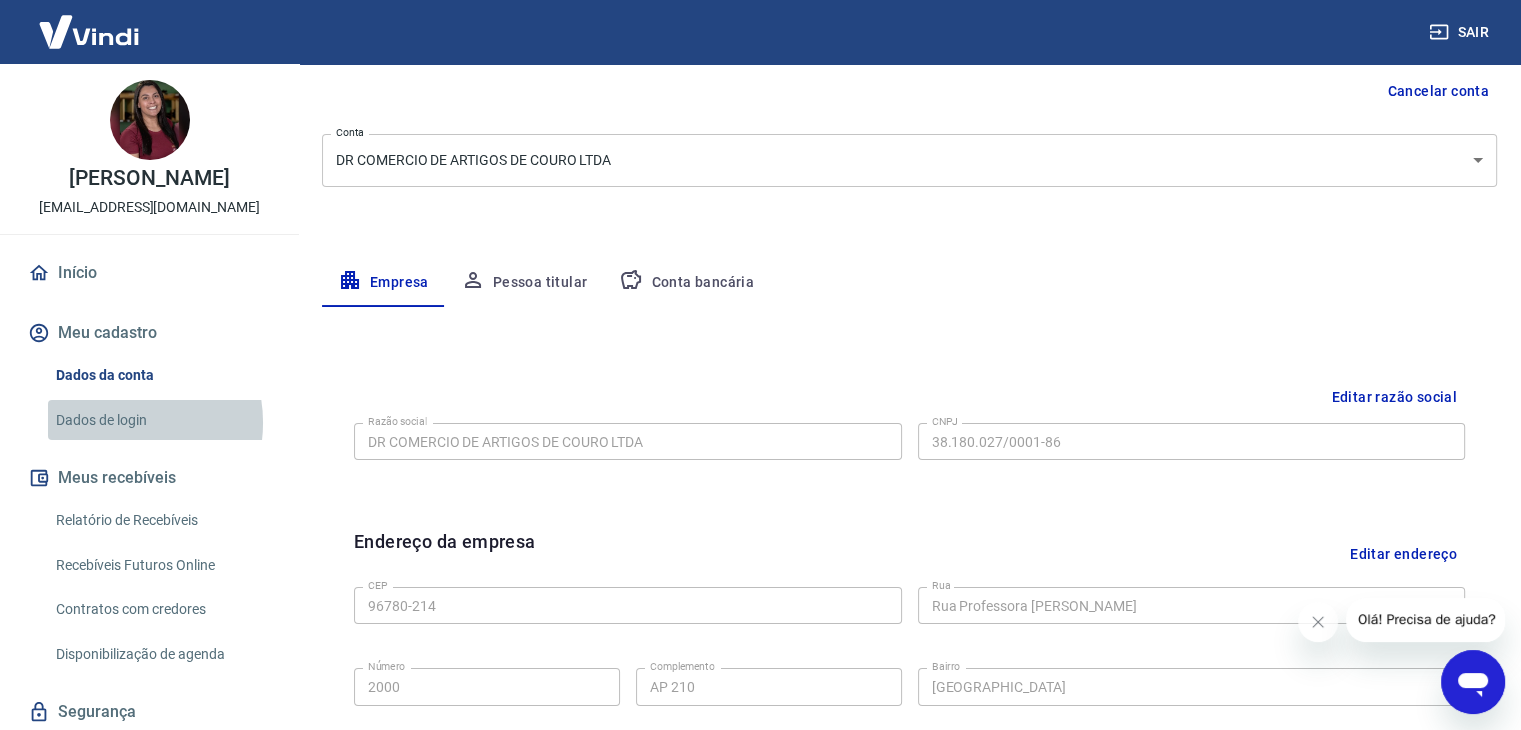 click on "Dados de login" at bounding box center [161, 420] 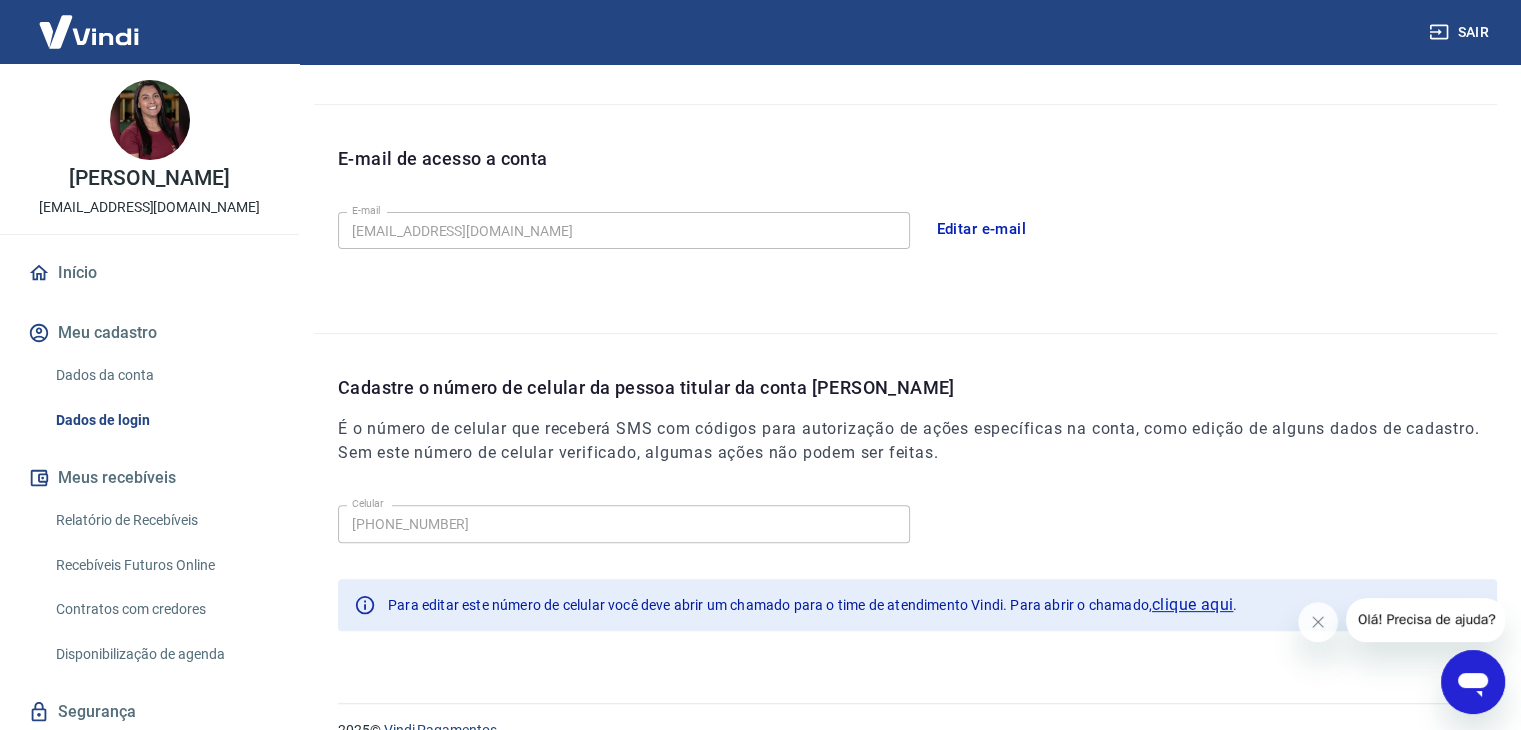 scroll, scrollTop: 534, scrollLeft: 0, axis: vertical 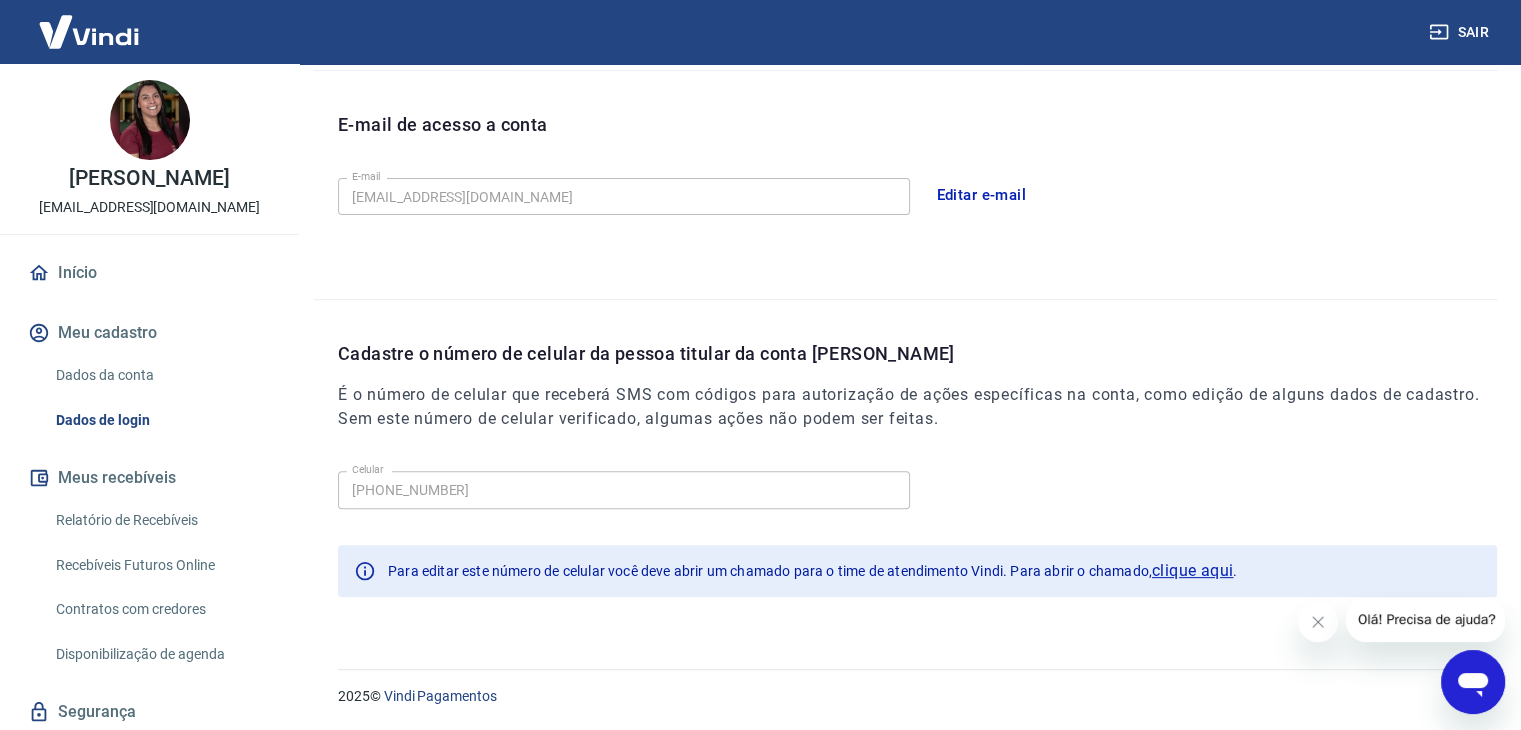 click 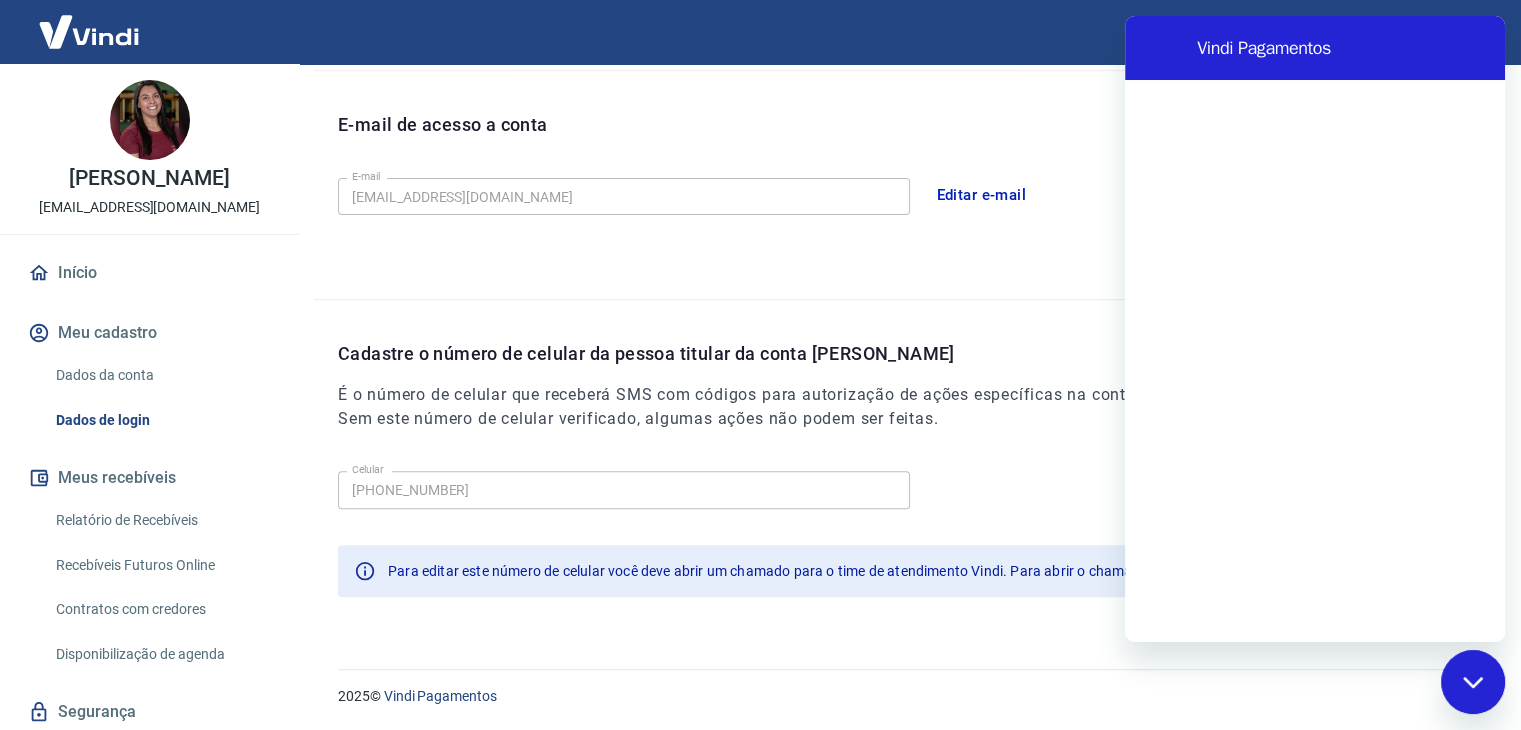scroll, scrollTop: 0, scrollLeft: 0, axis: both 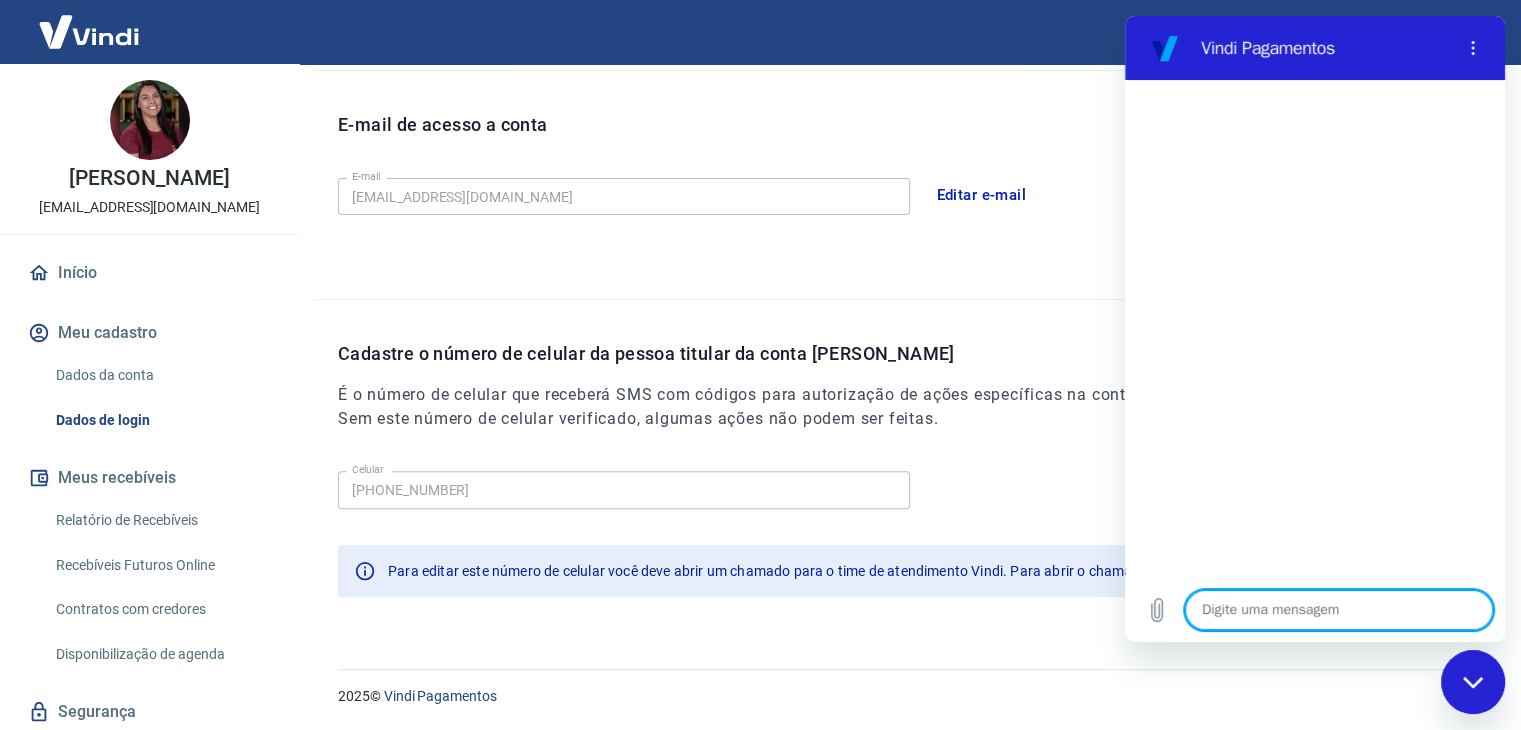 type on "O" 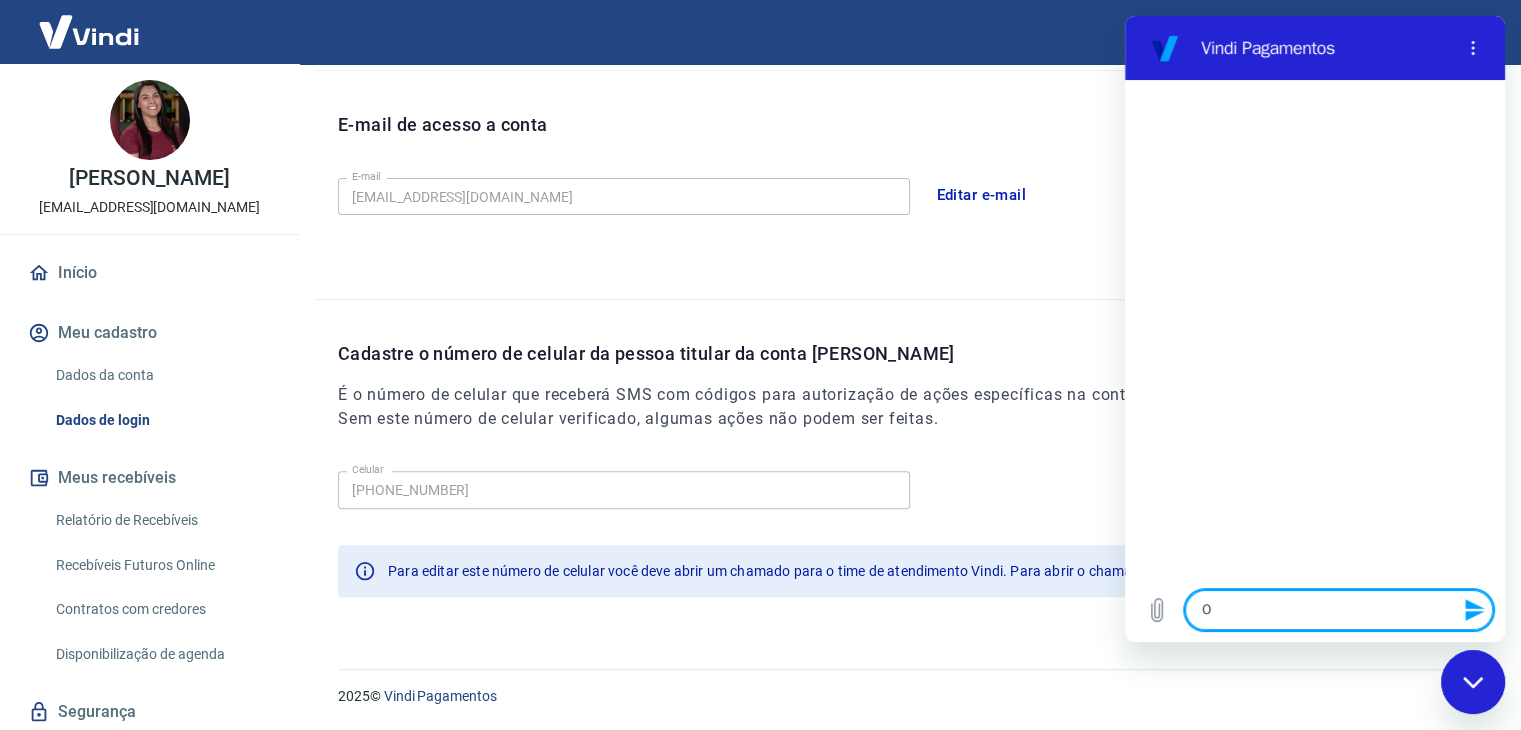 type on "Ol" 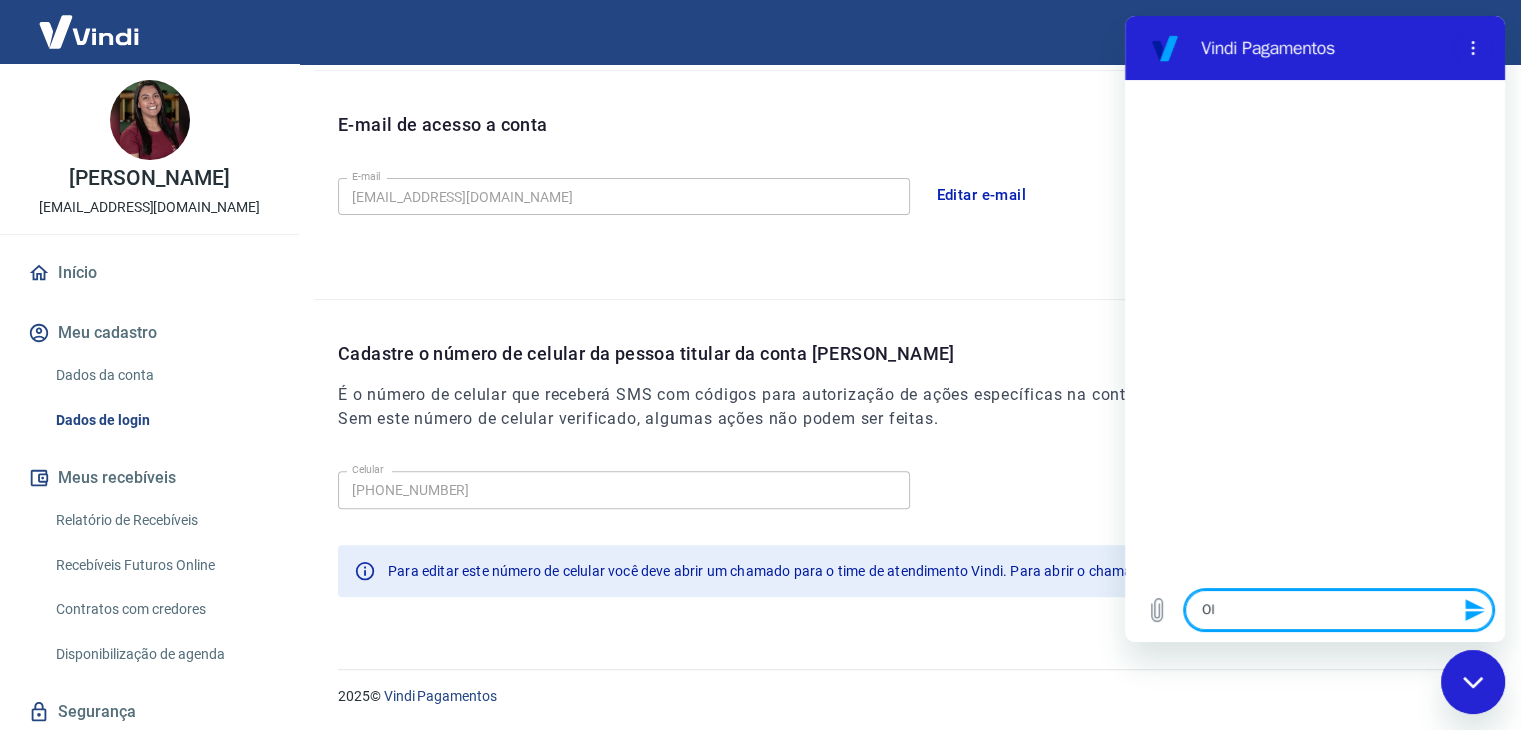 type on "Olá" 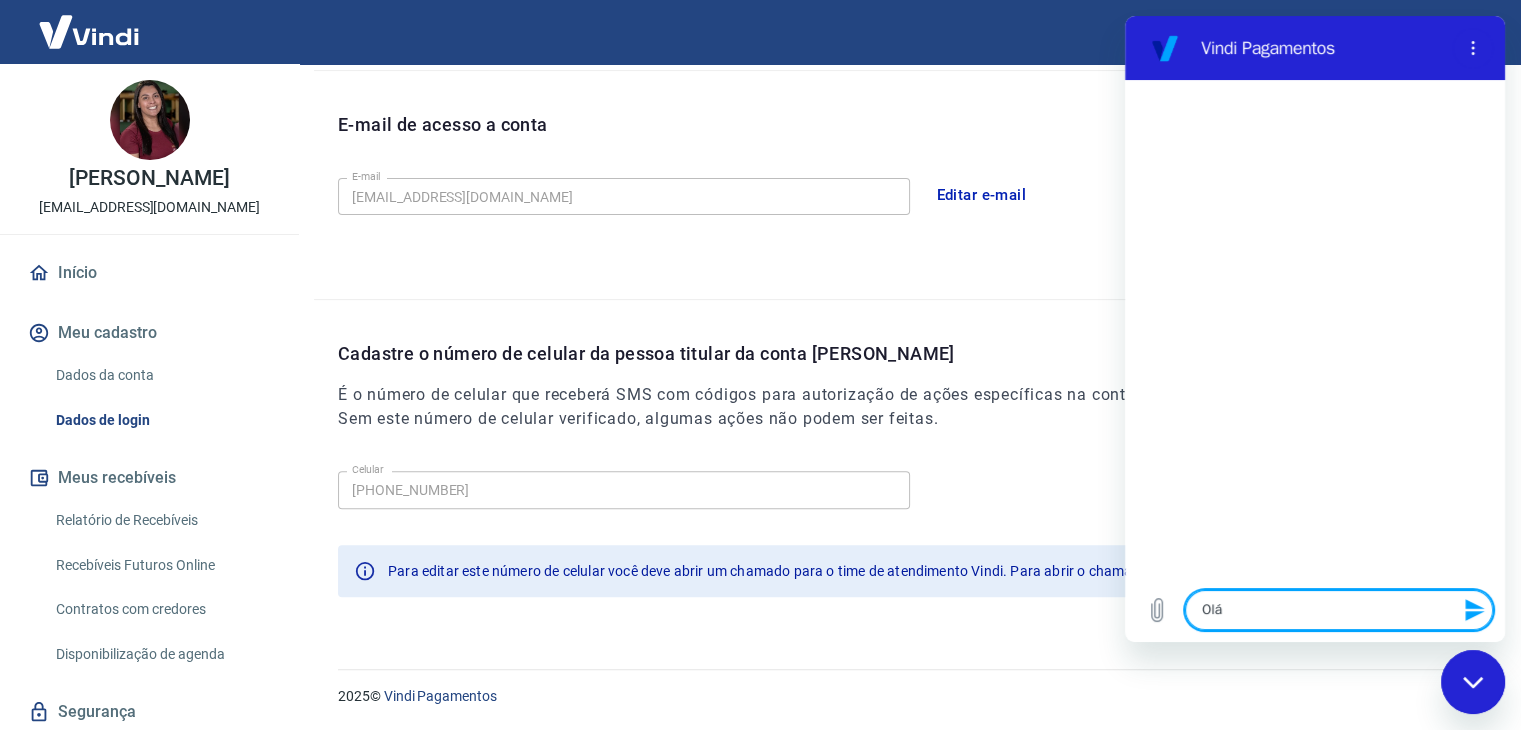 type on "Olá," 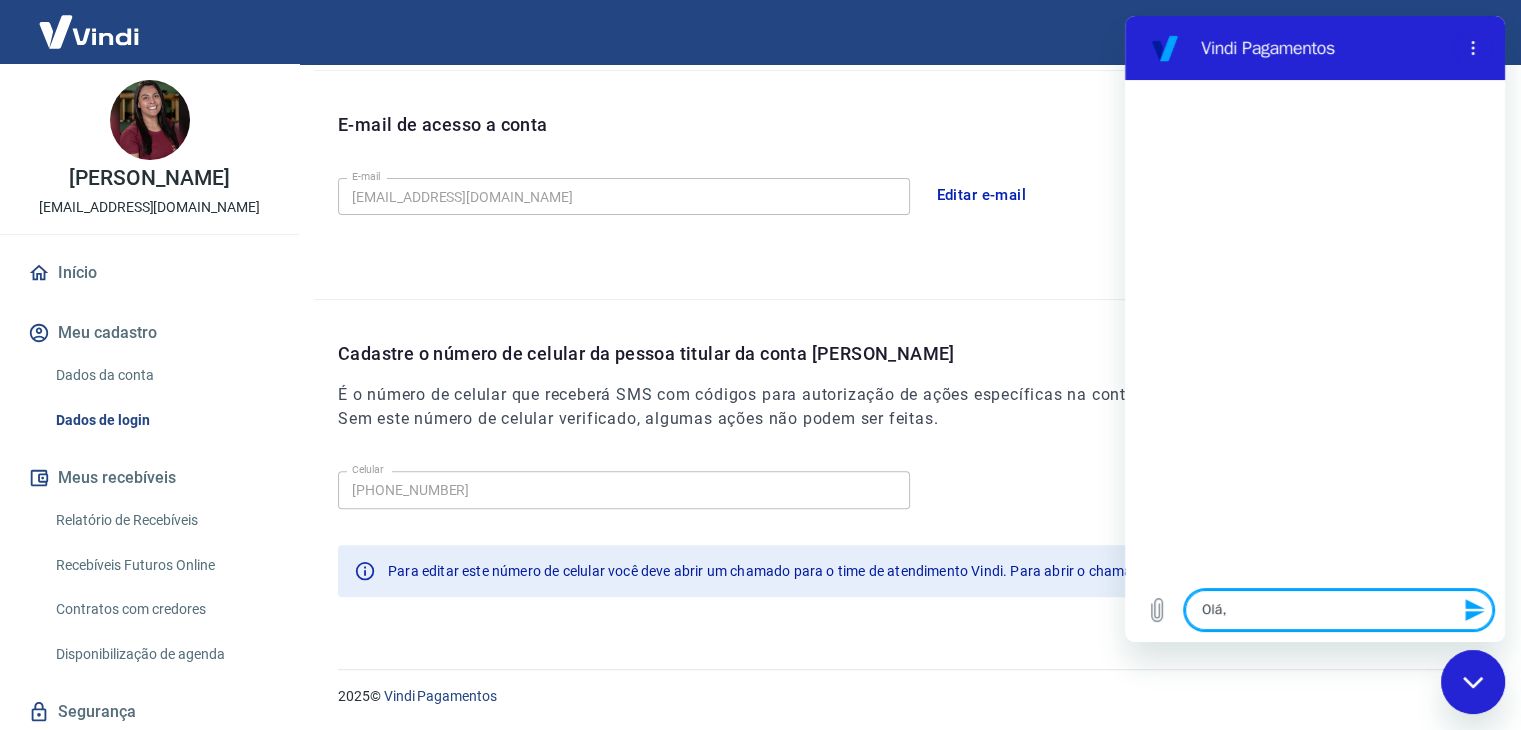 type on "Olá," 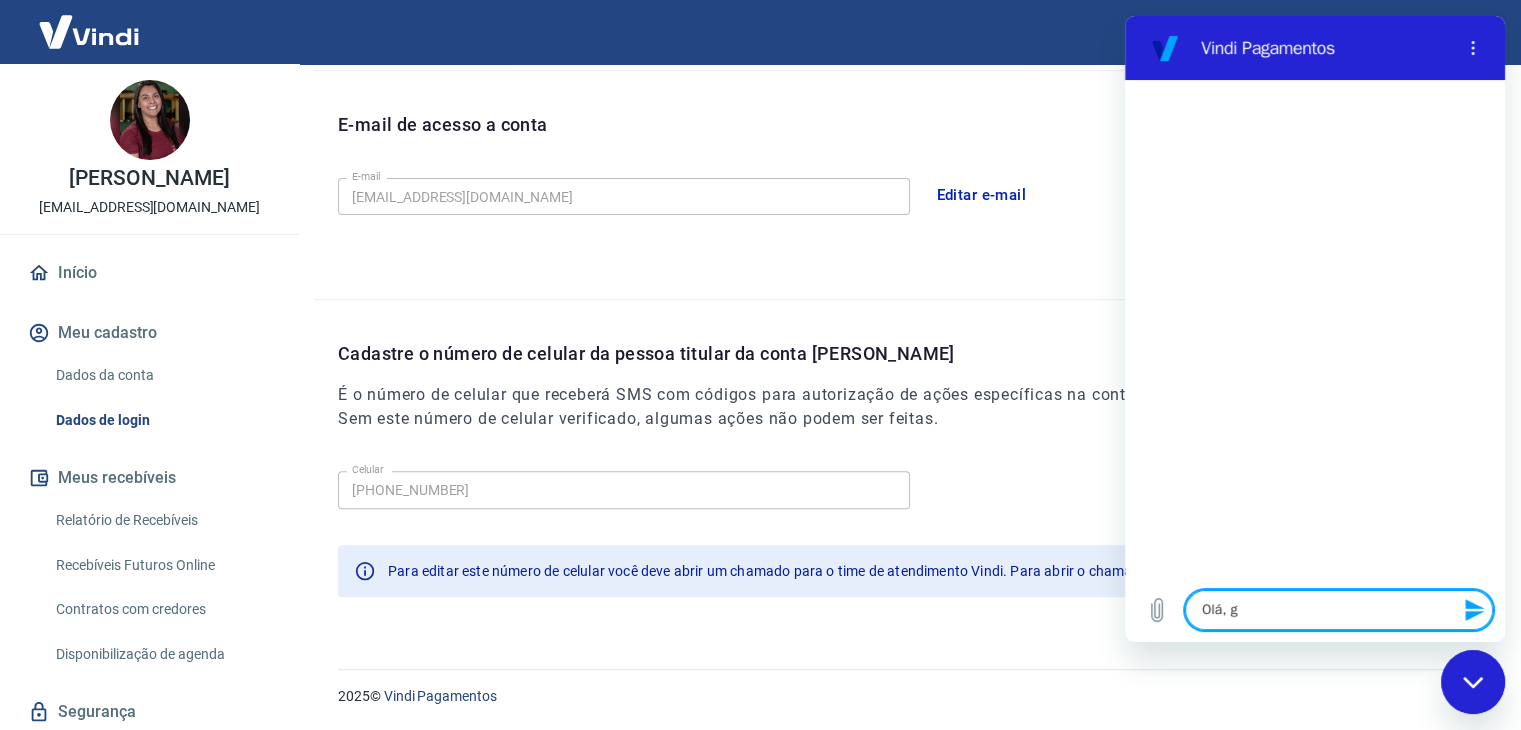 type on "Olá, go" 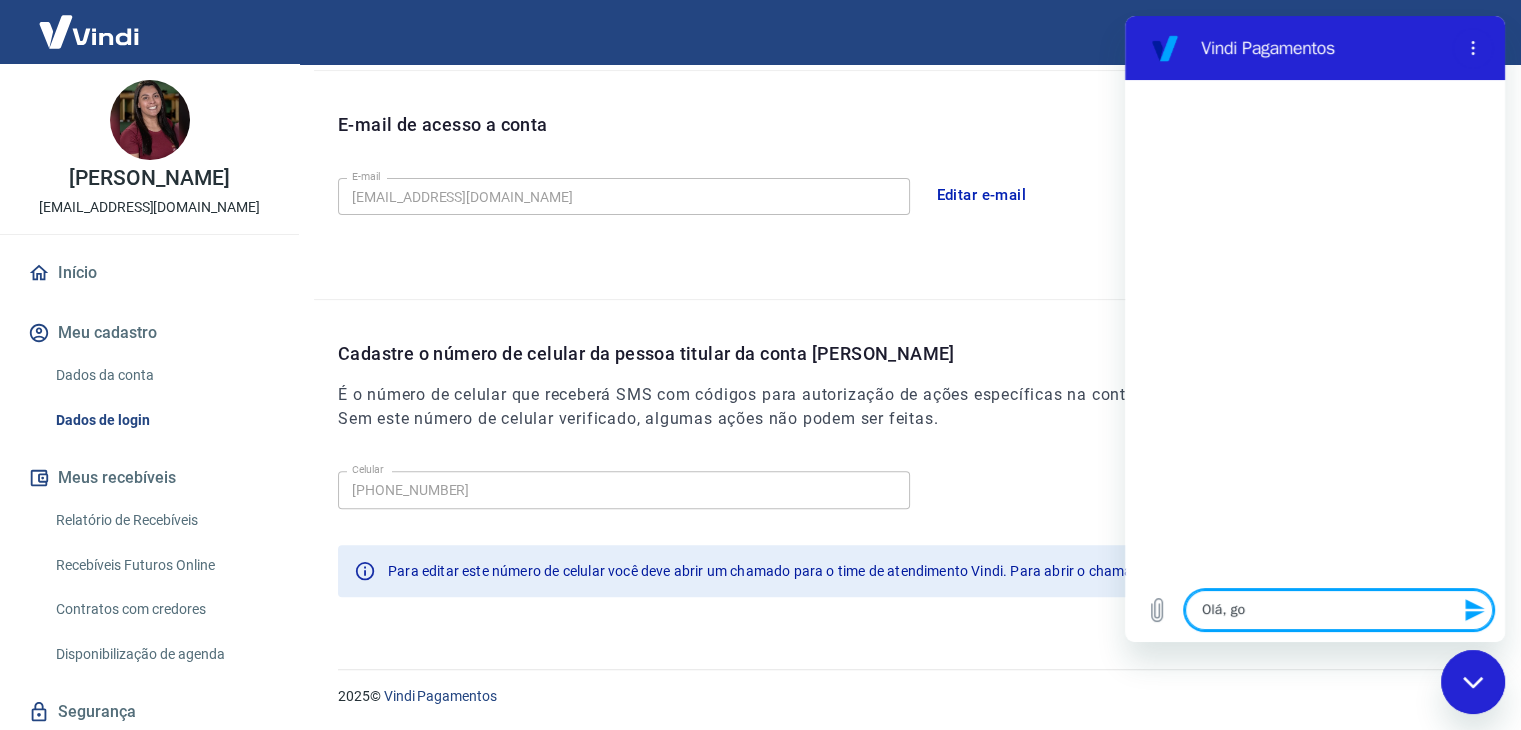 type on "Olá, gos" 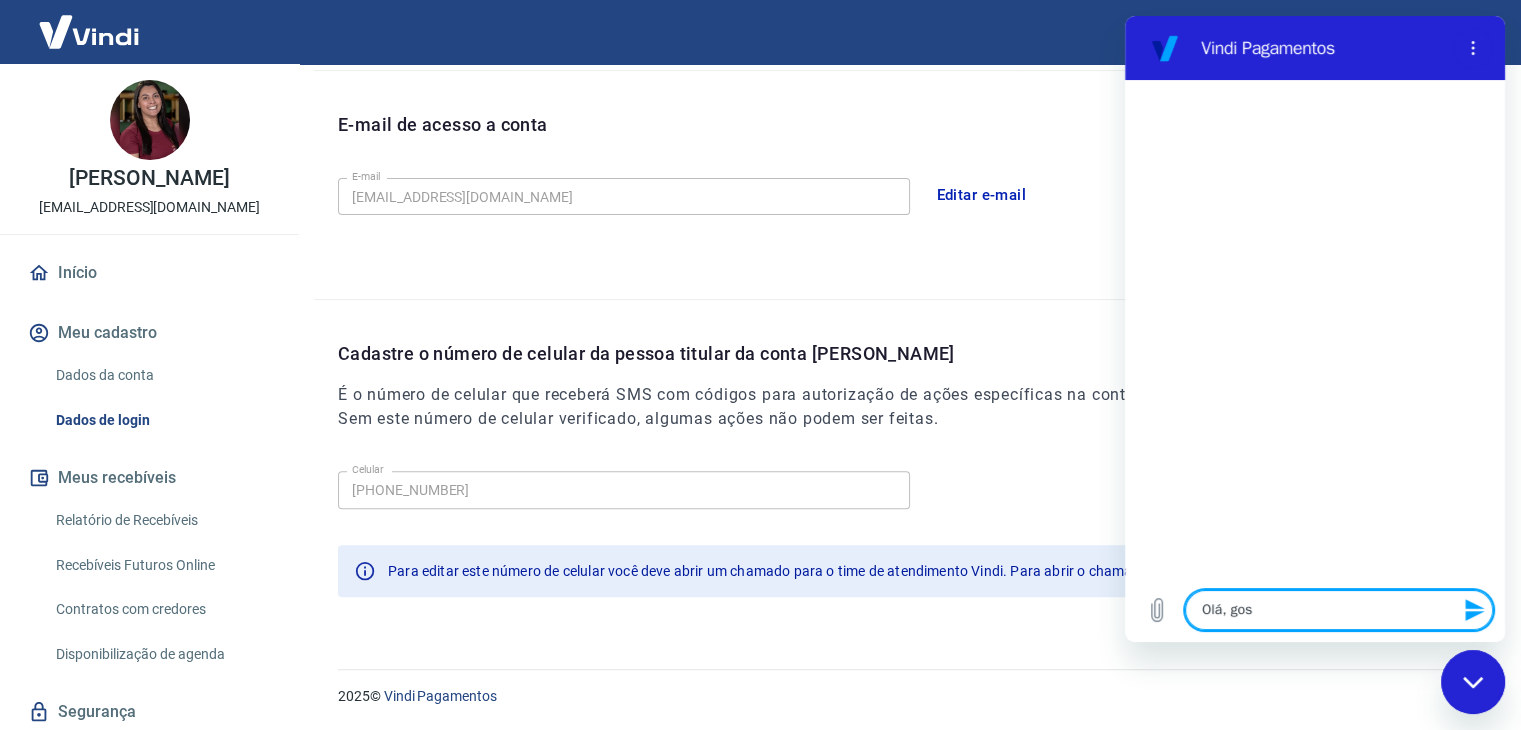 type on "Olá, gost" 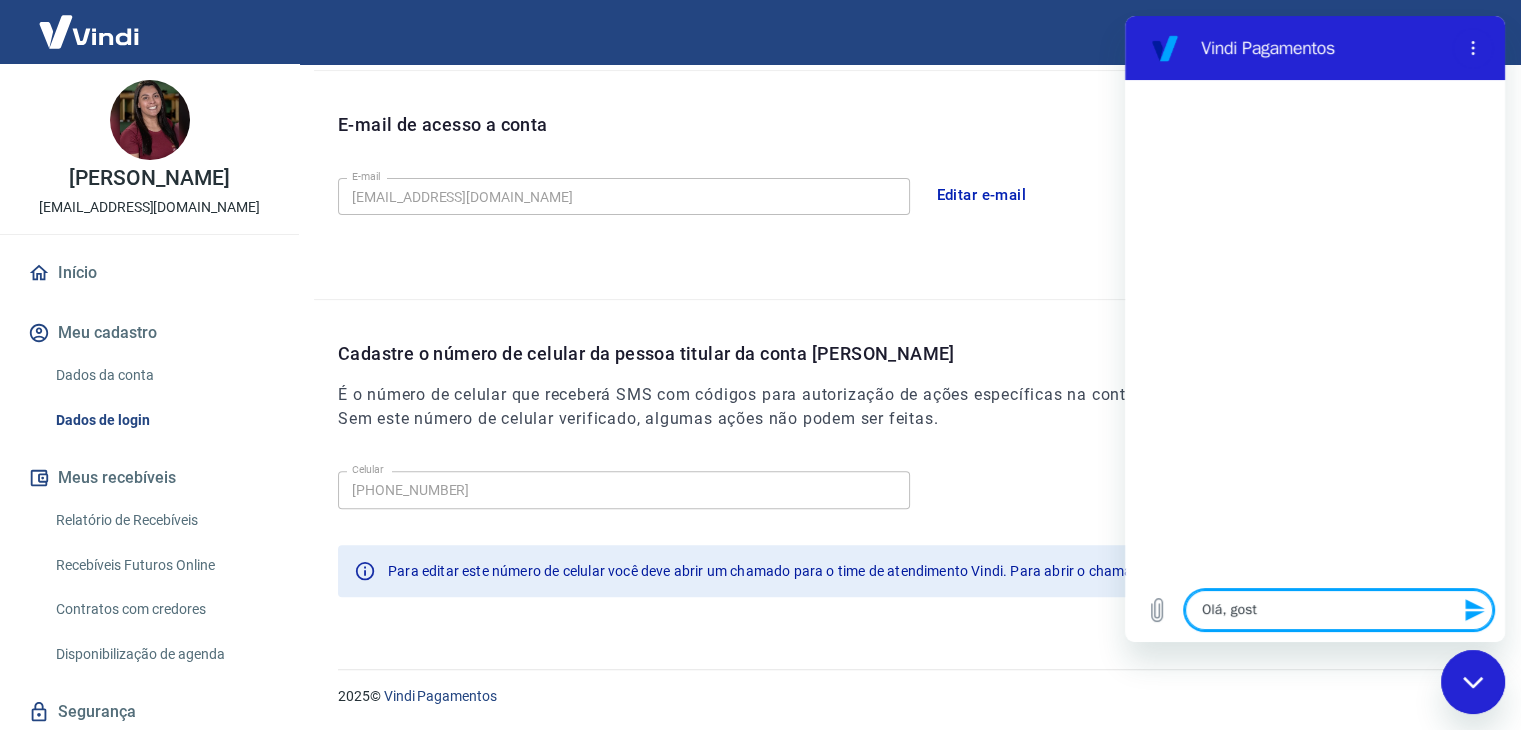 type on "Olá, gos" 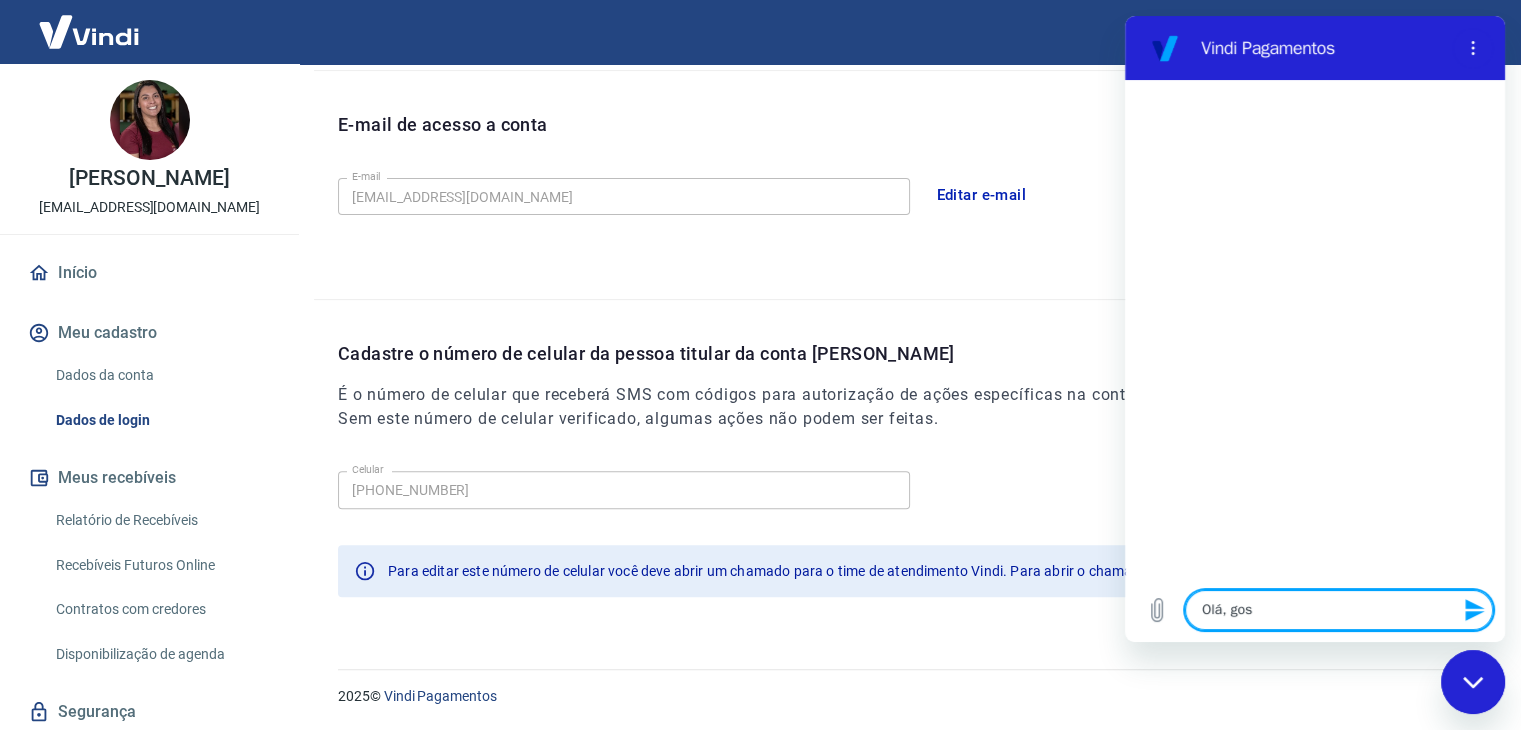 type on "Olá, go" 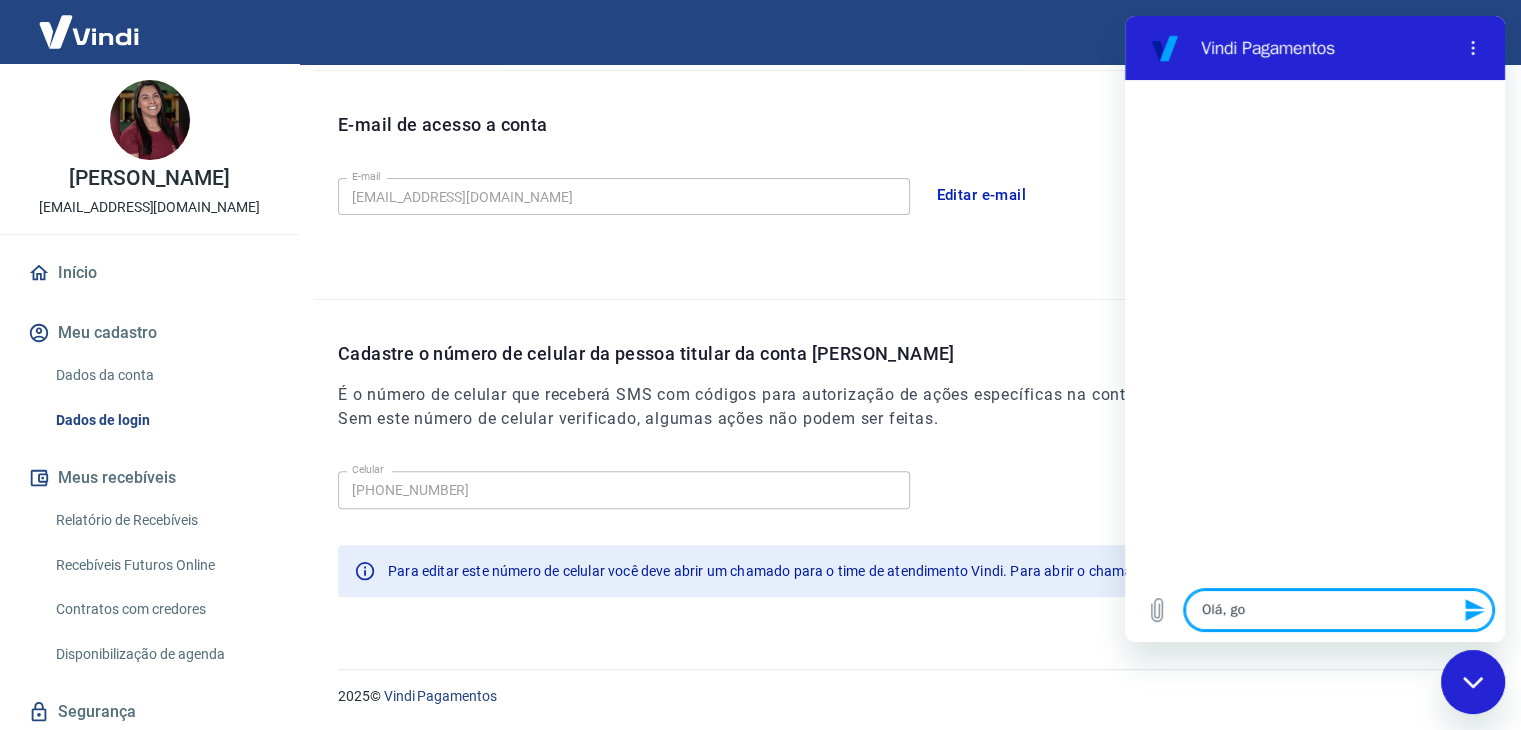 type on "Olá, g" 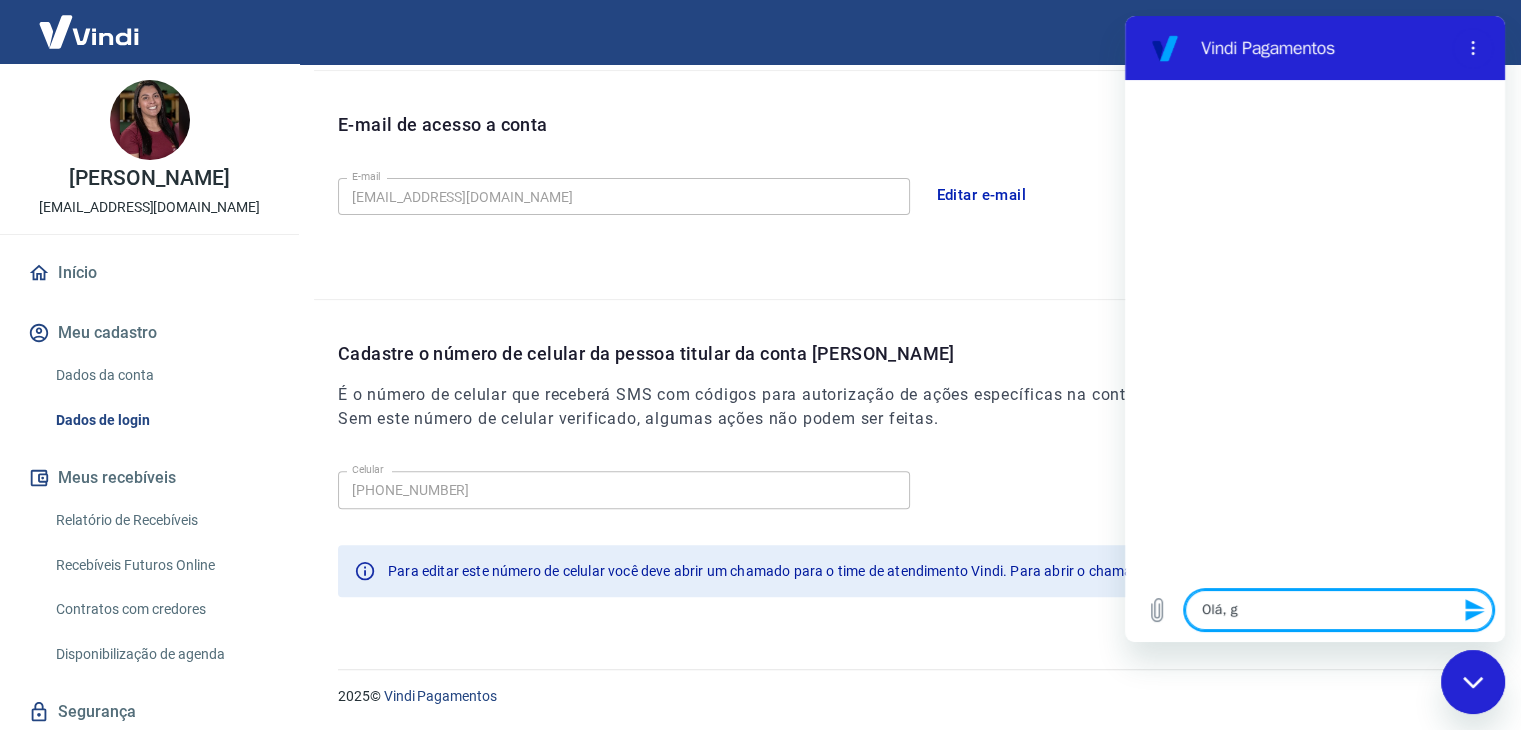 type on "Olá," 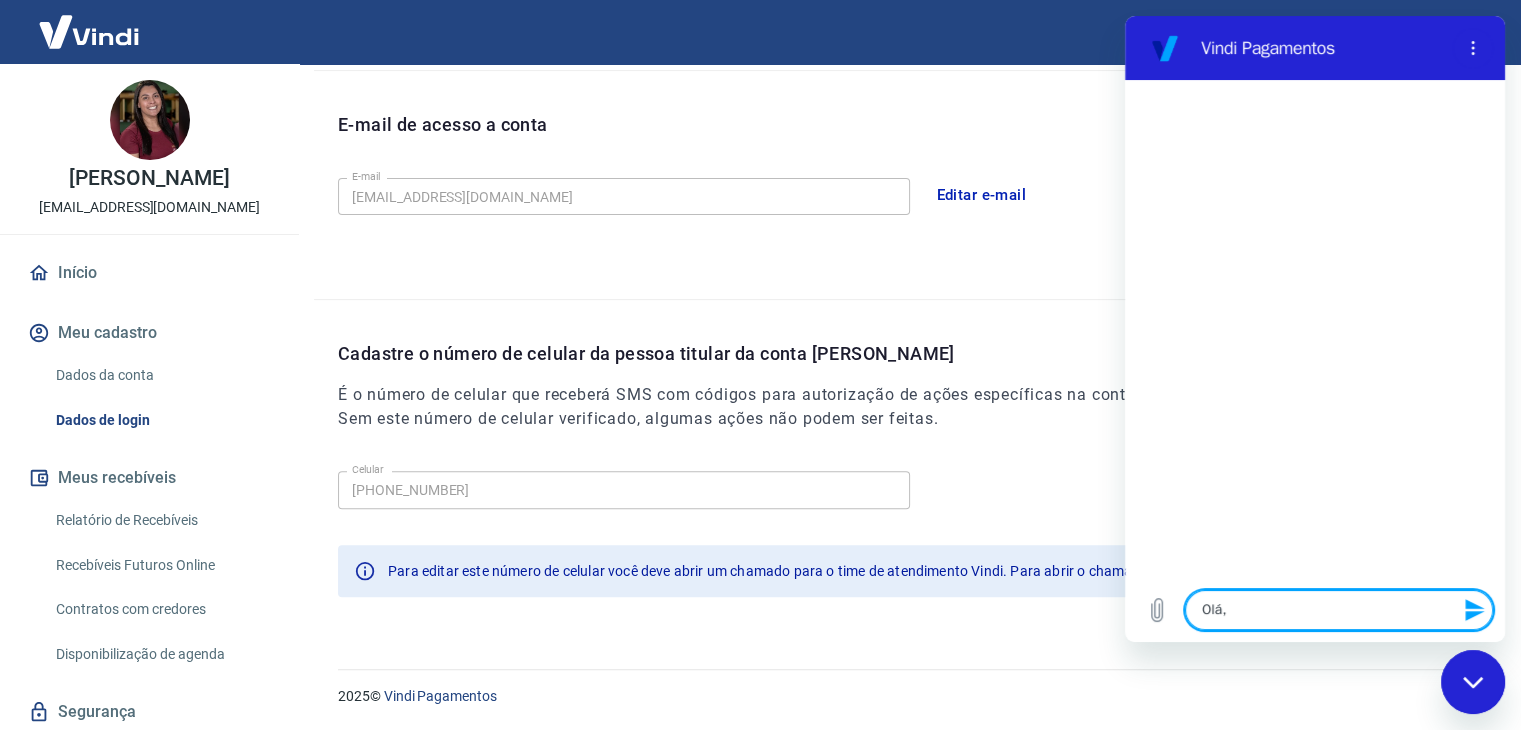 type on "Olá," 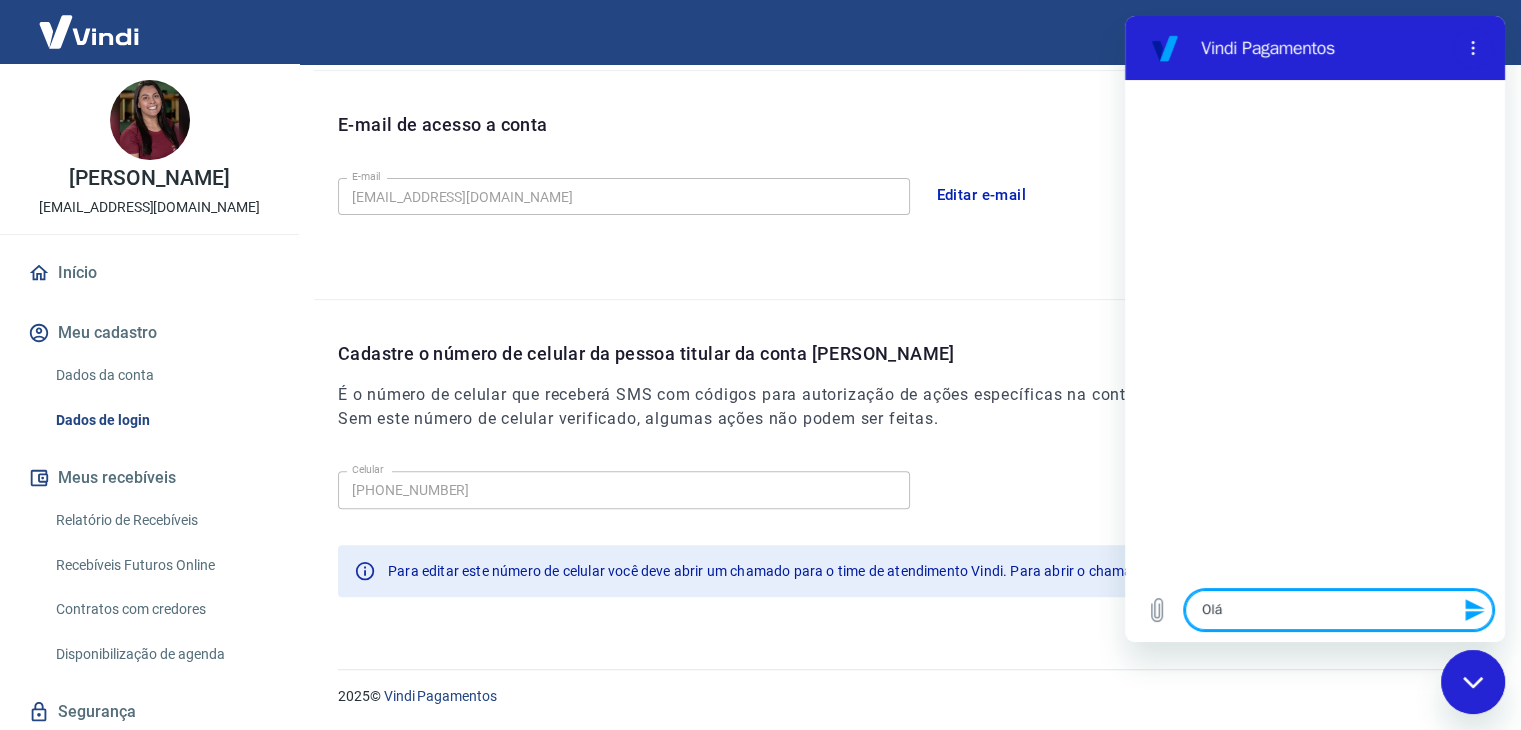type on "Olá," 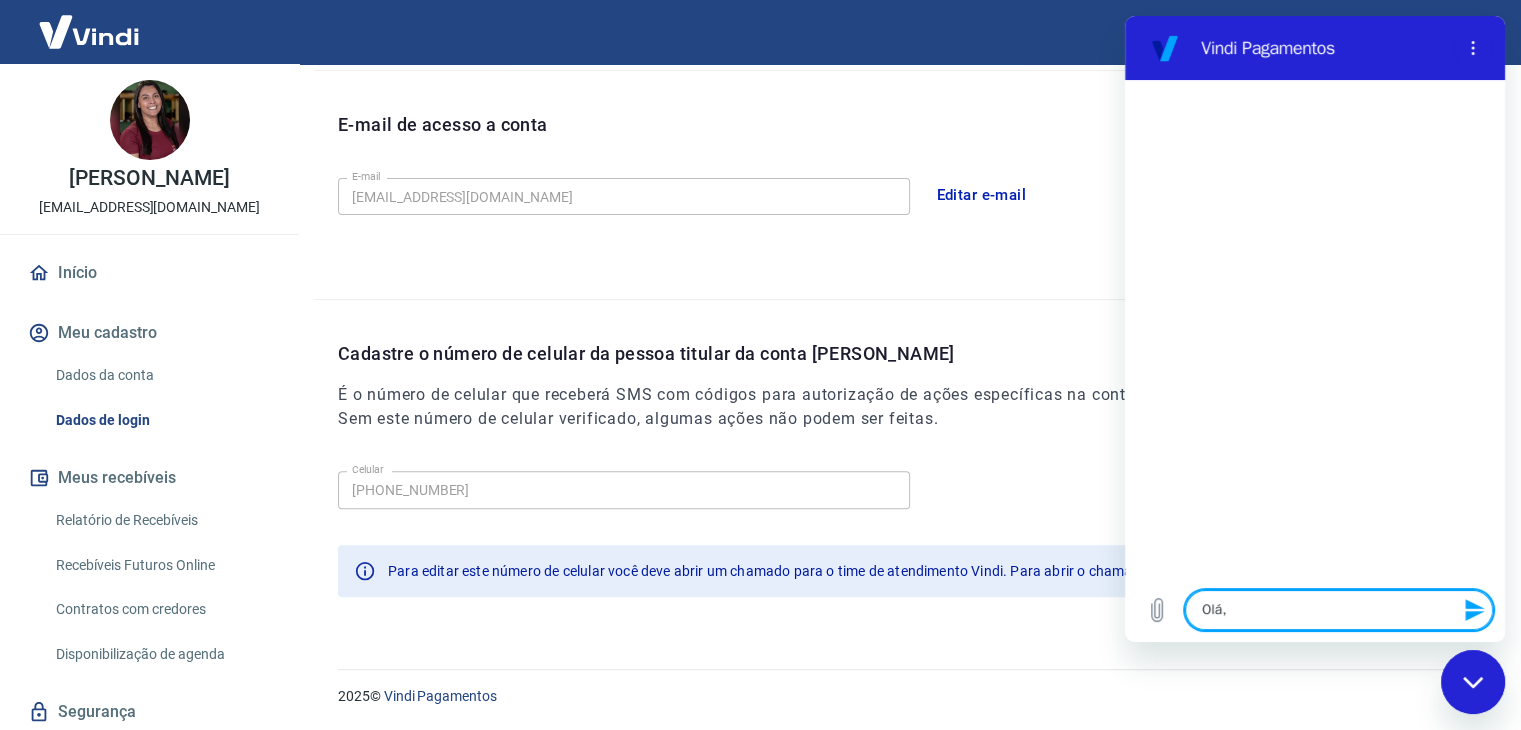 type on "Olá," 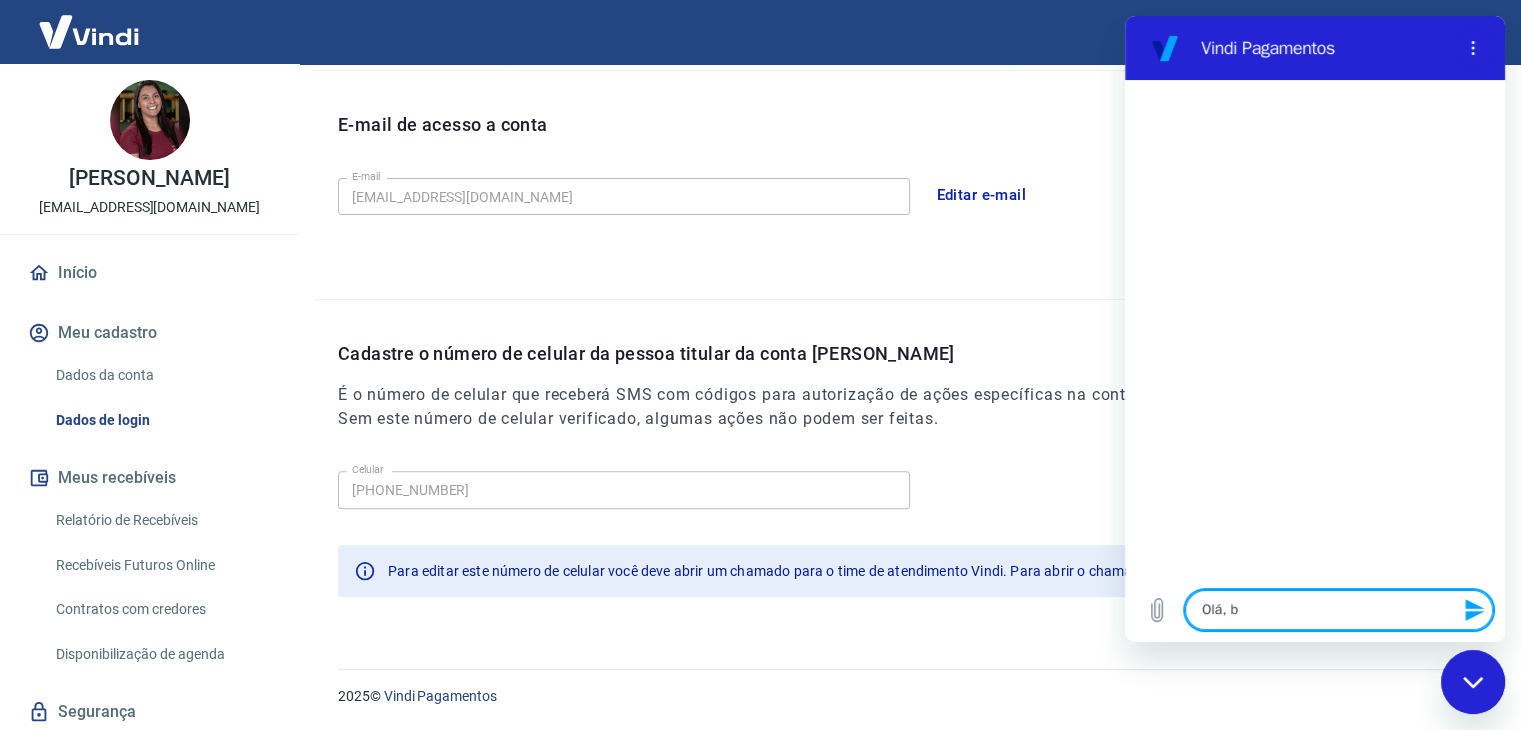 type on "Olá, bo" 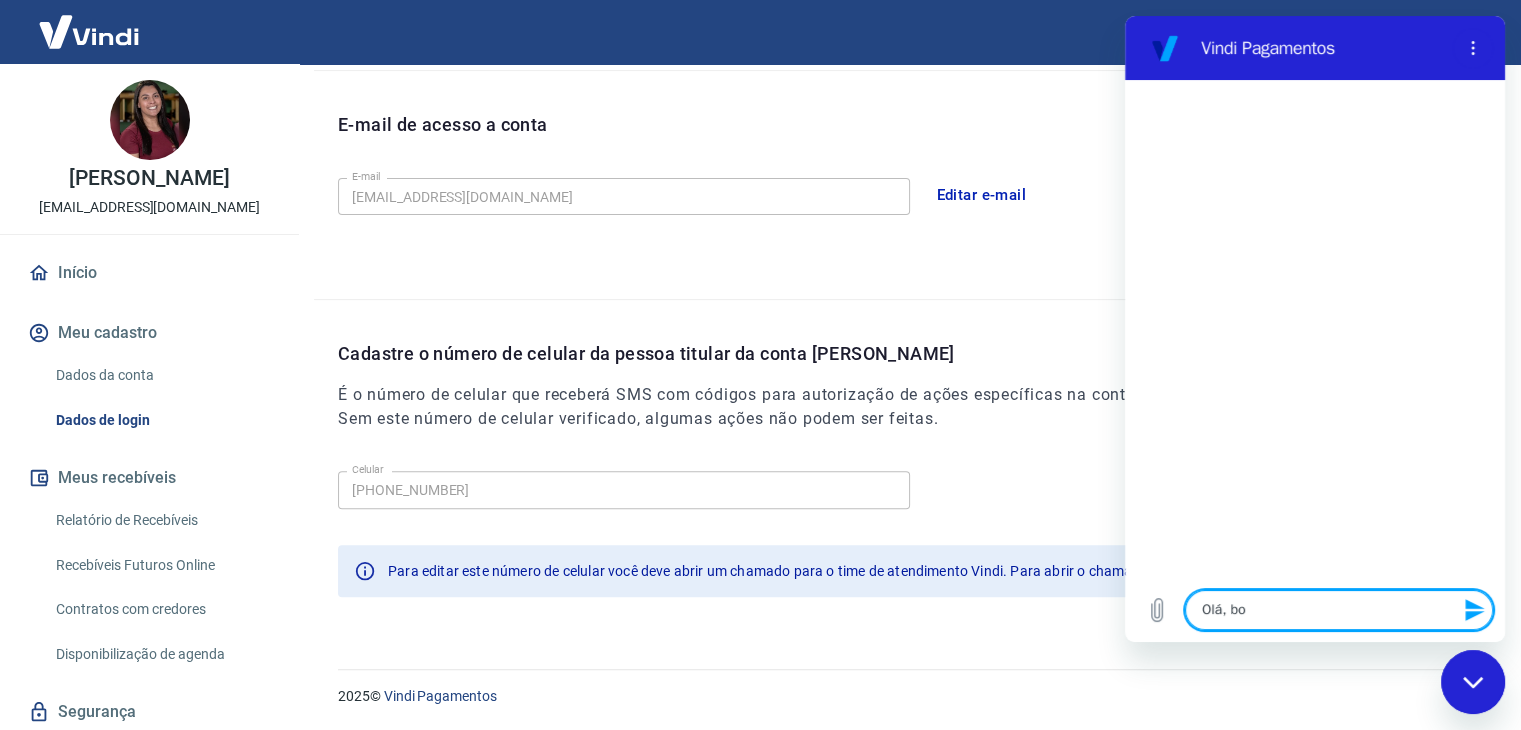 type on "Olá, boa" 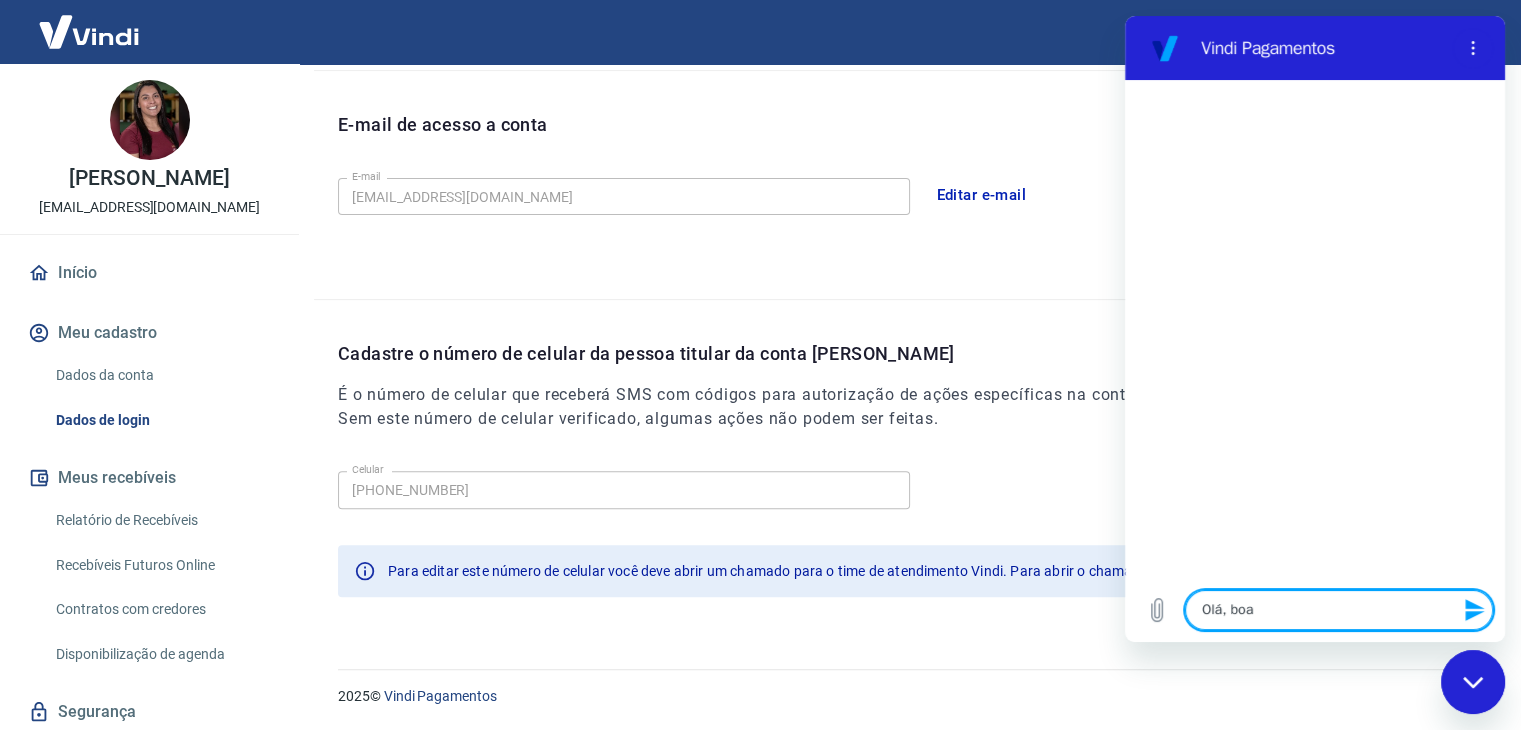 type on "Olá, boa" 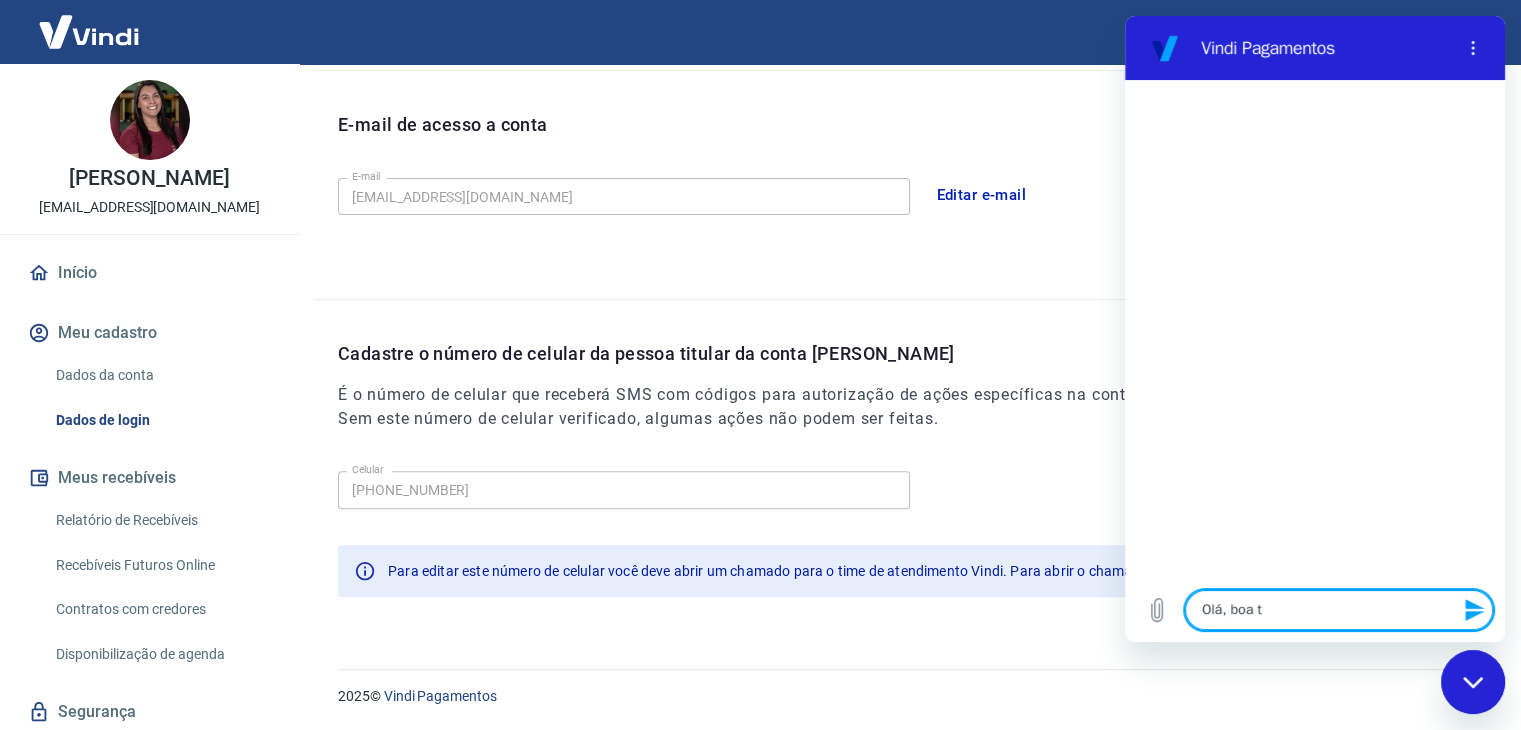 type on "Olá, boa ta" 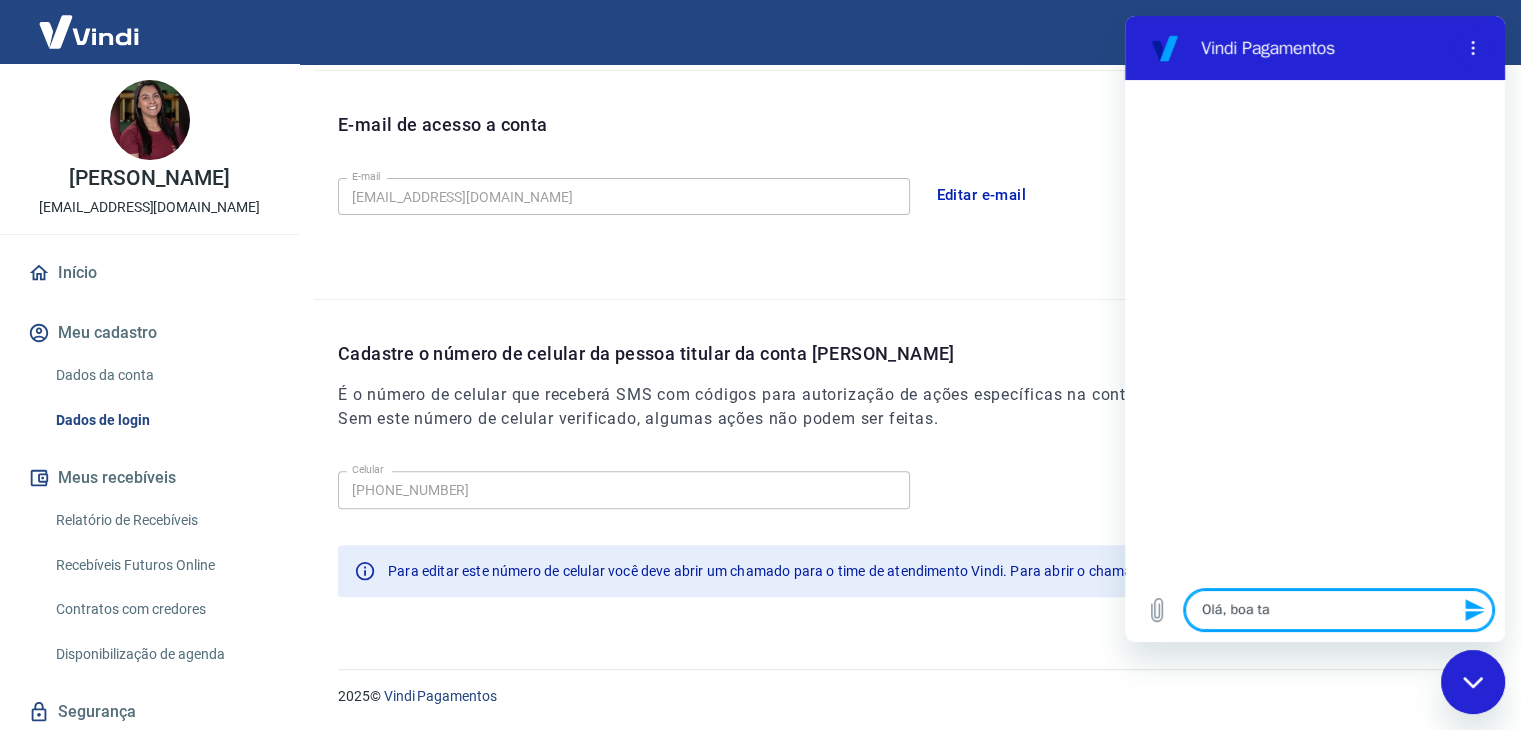 type on "Olá, boa tar" 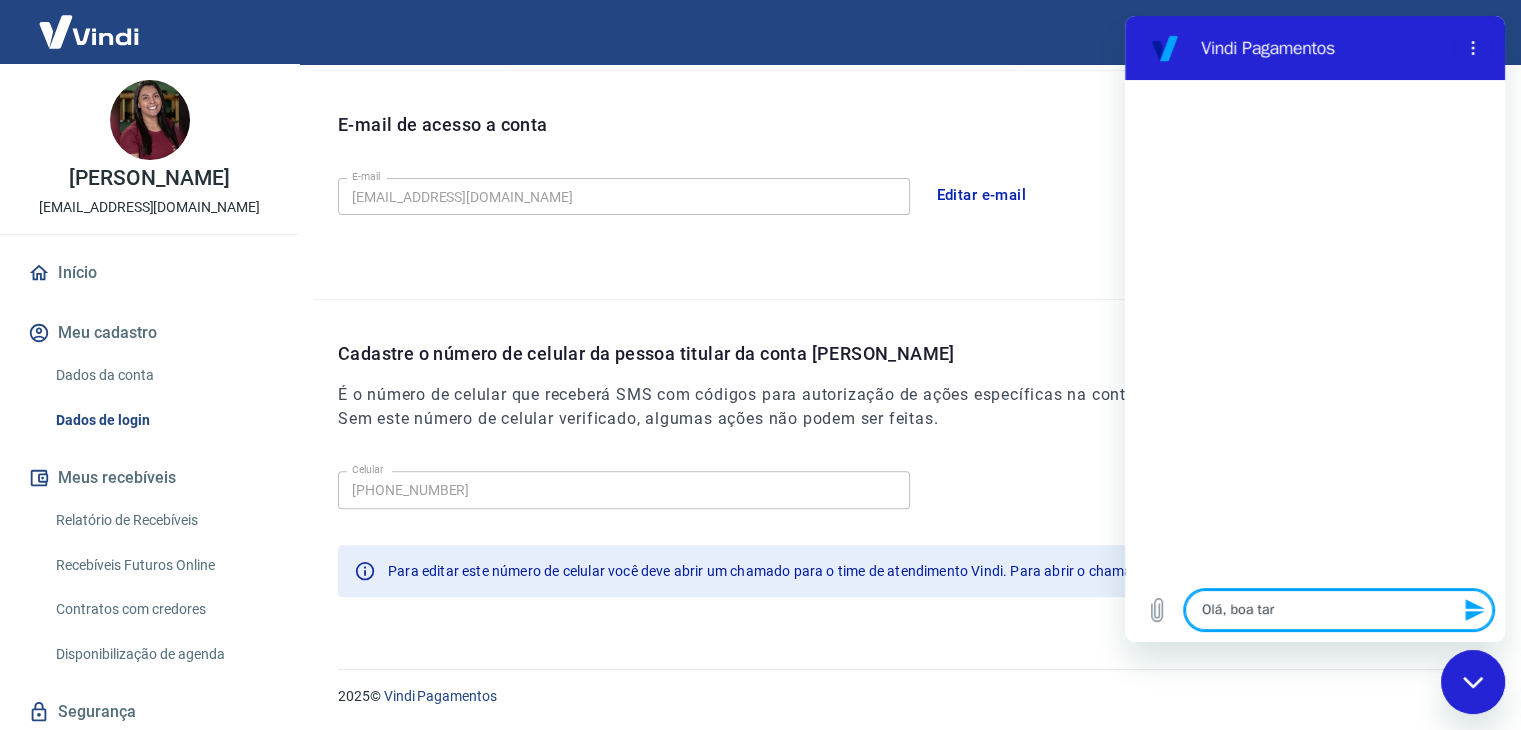 type on "Olá, boa tard" 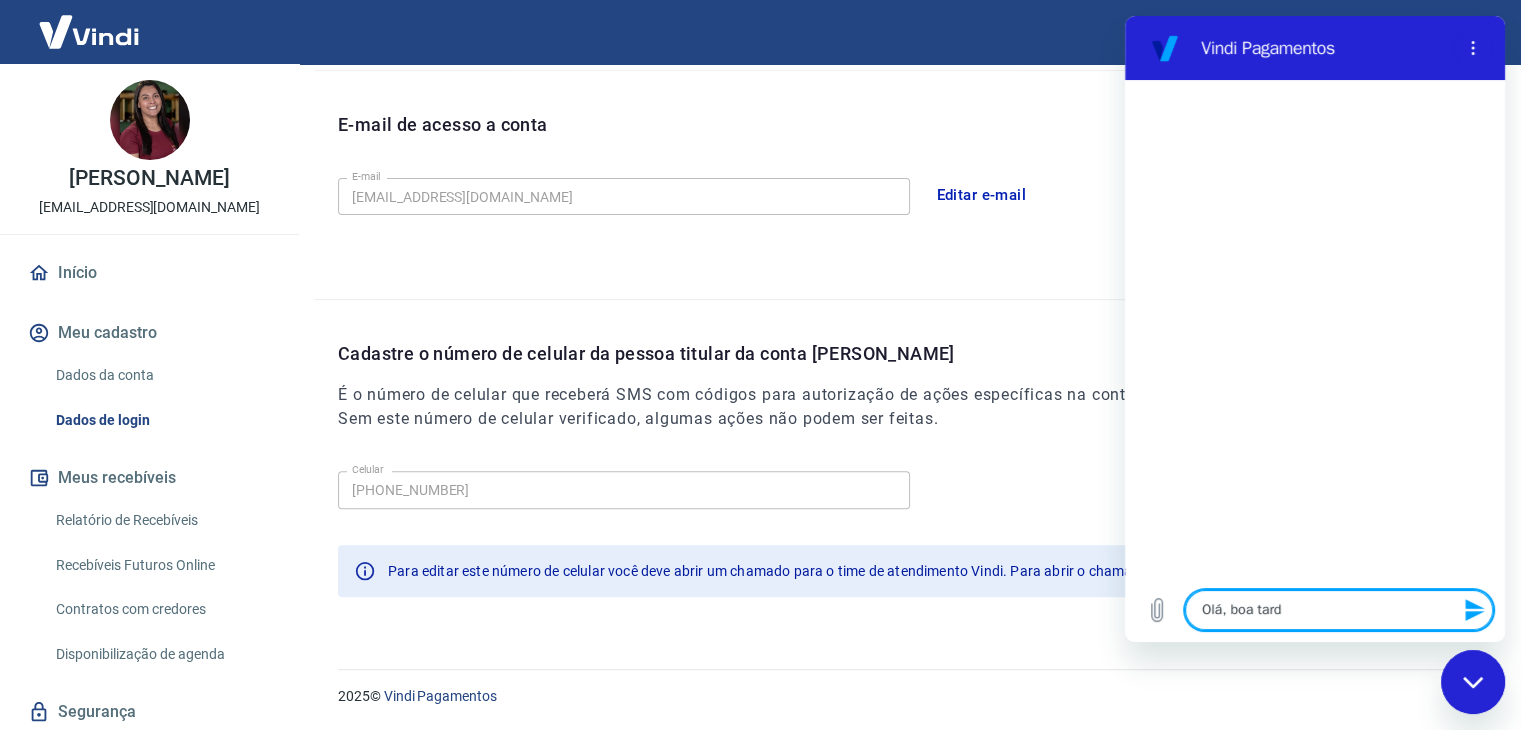 type on "Olá, boa tarde" 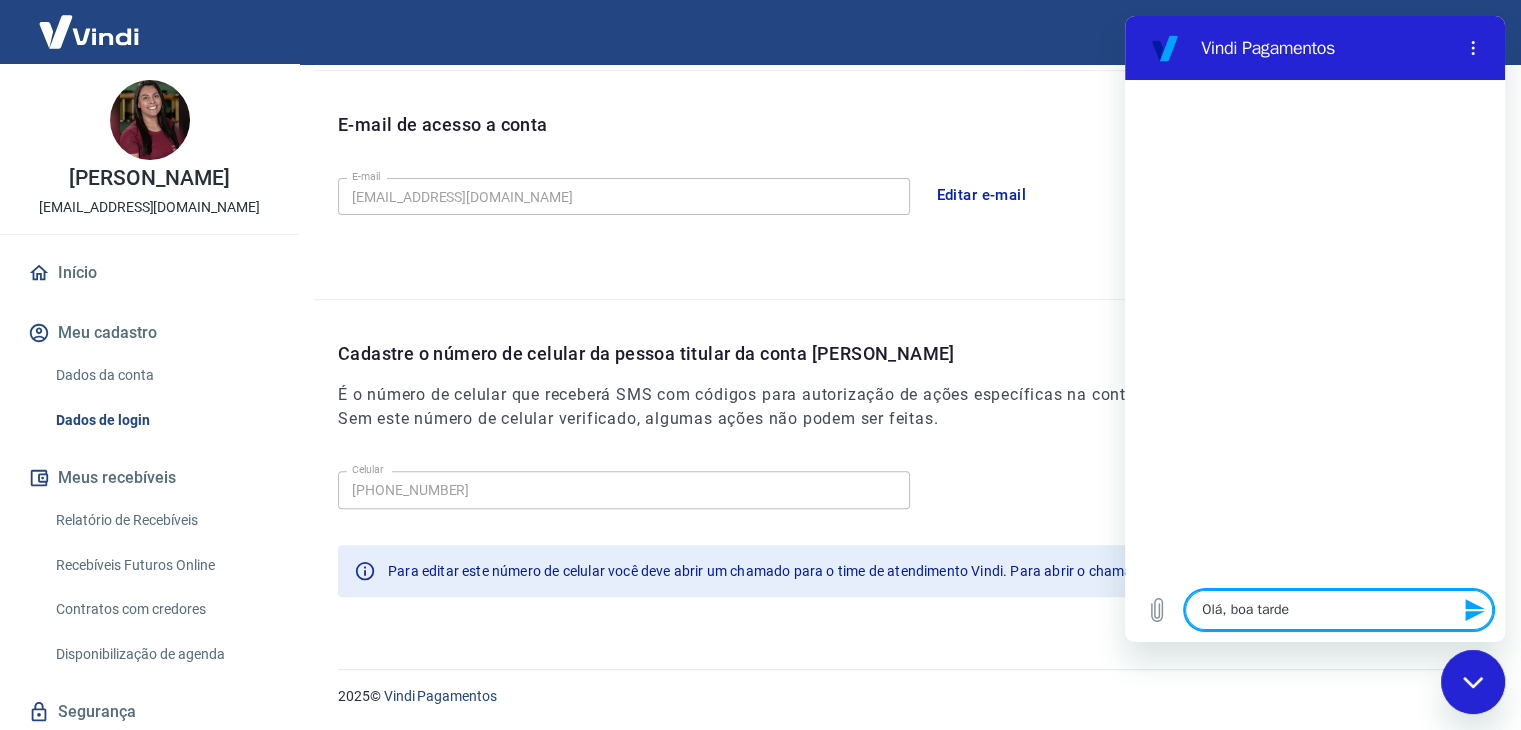 type 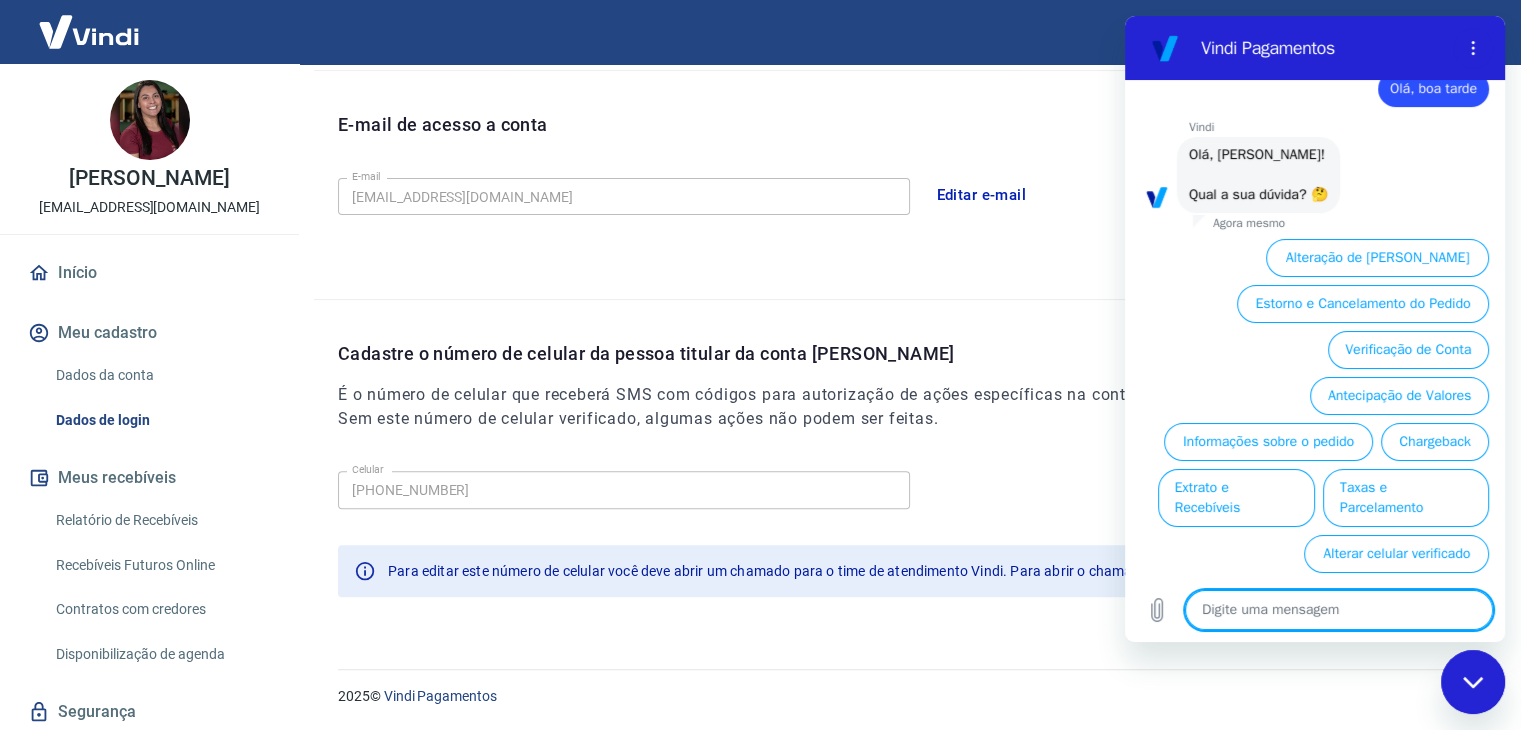 scroll, scrollTop: 72, scrollLeft: 0, axis: vertical 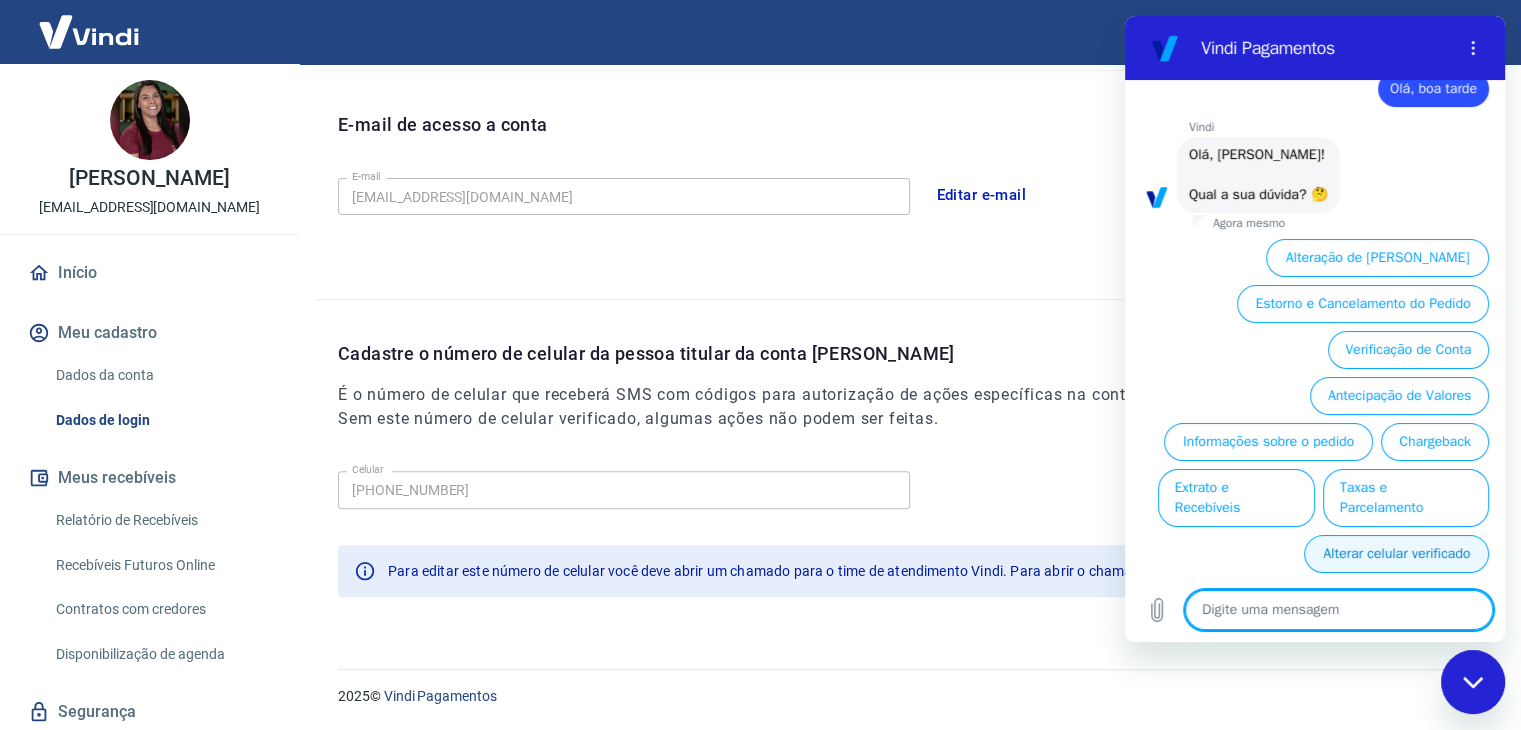 click on "Alterar celular verificado" at bounding box center [1396, 554] 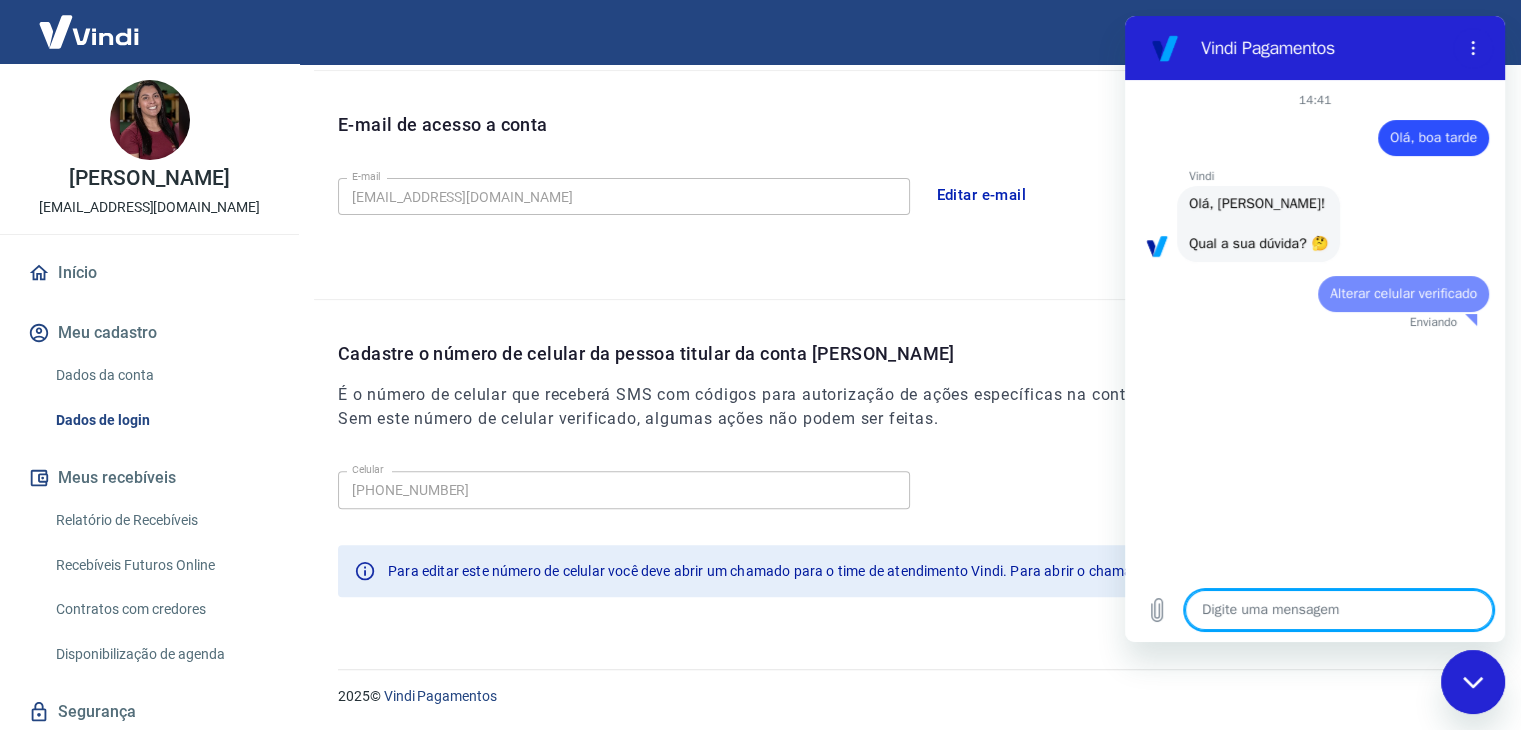 scroll, scrollTop: 0, scrollLeft: 0, axis: both 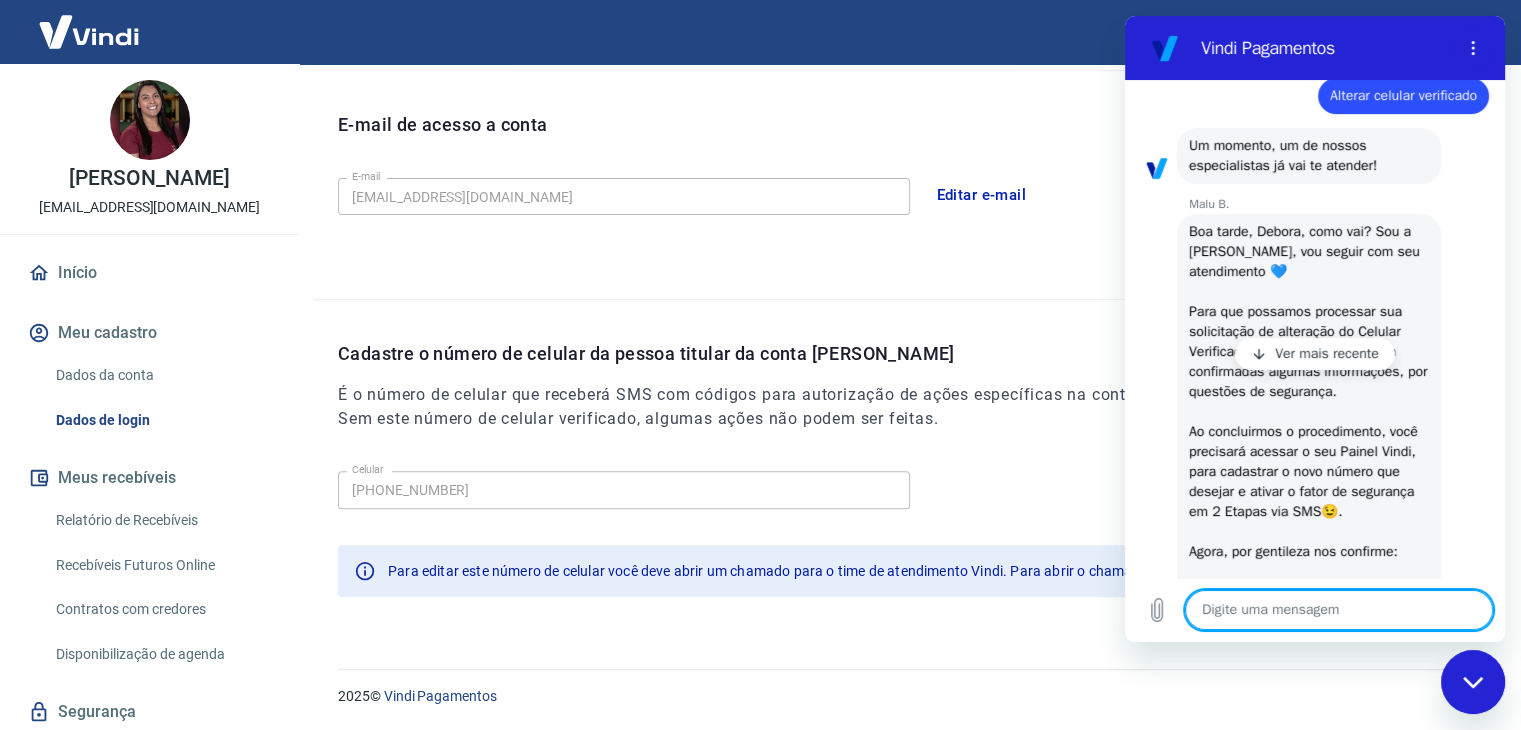 type on "x" 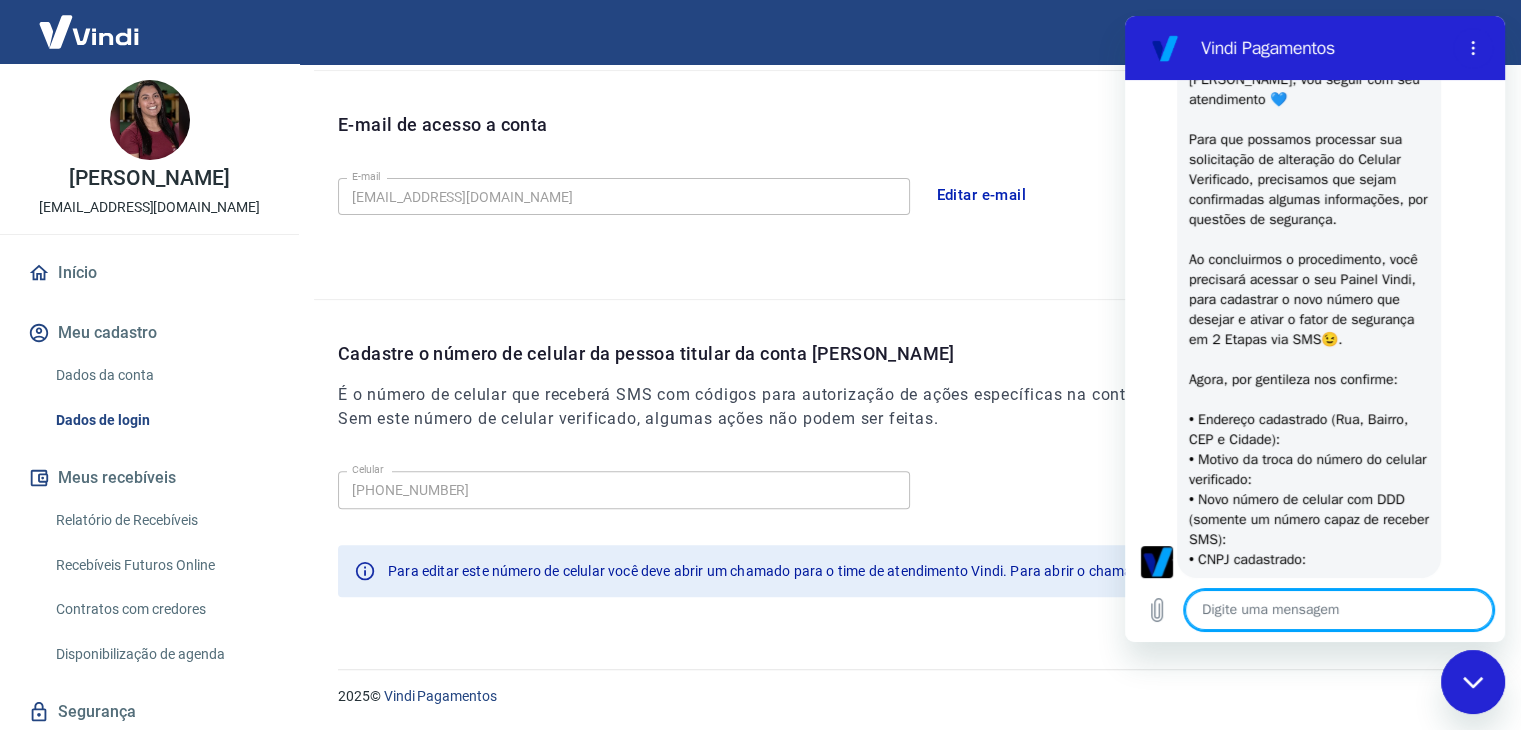 scroll, scrollTop: 411, scrollLeft: 0, axis: vertical 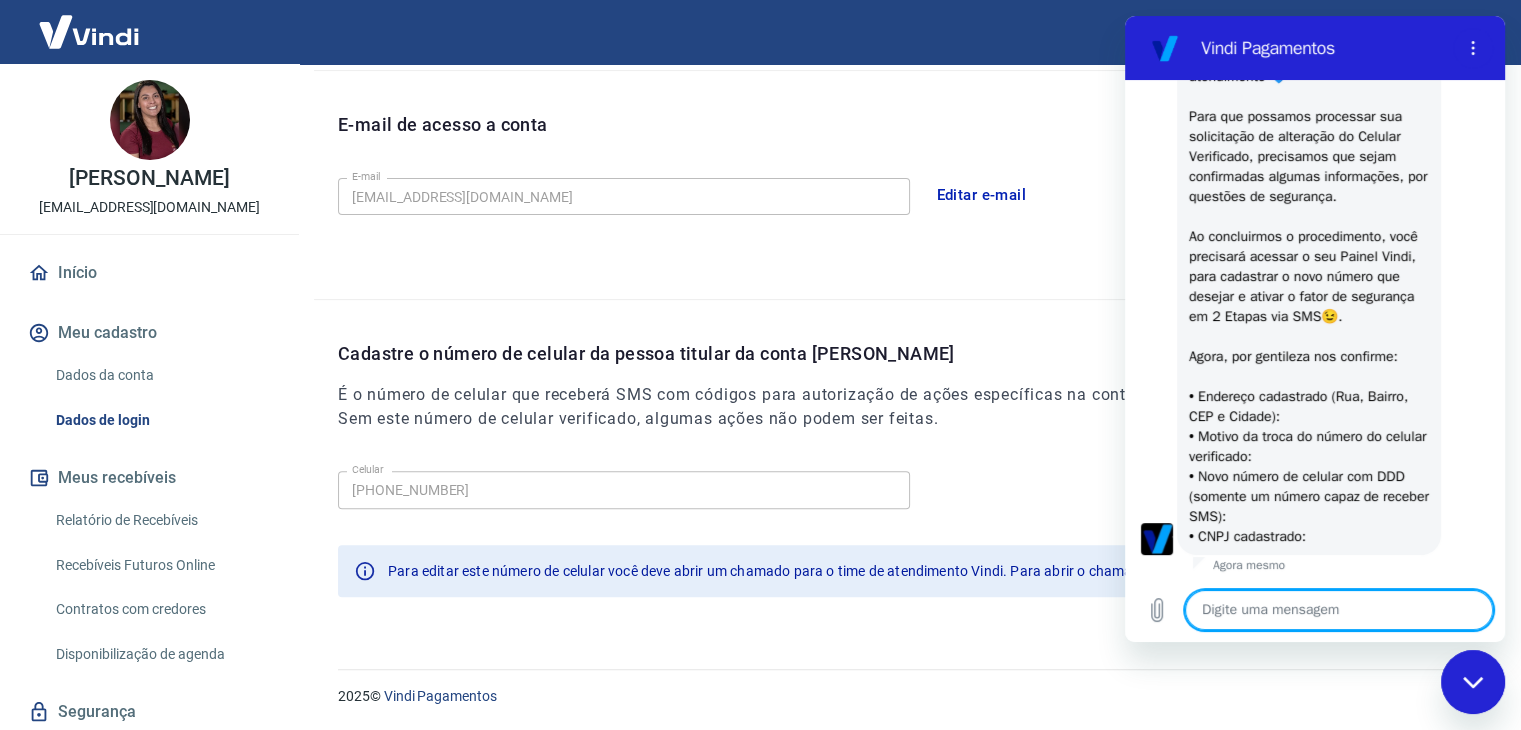 click on "Dados da conta" at bounding box center (161, 375) 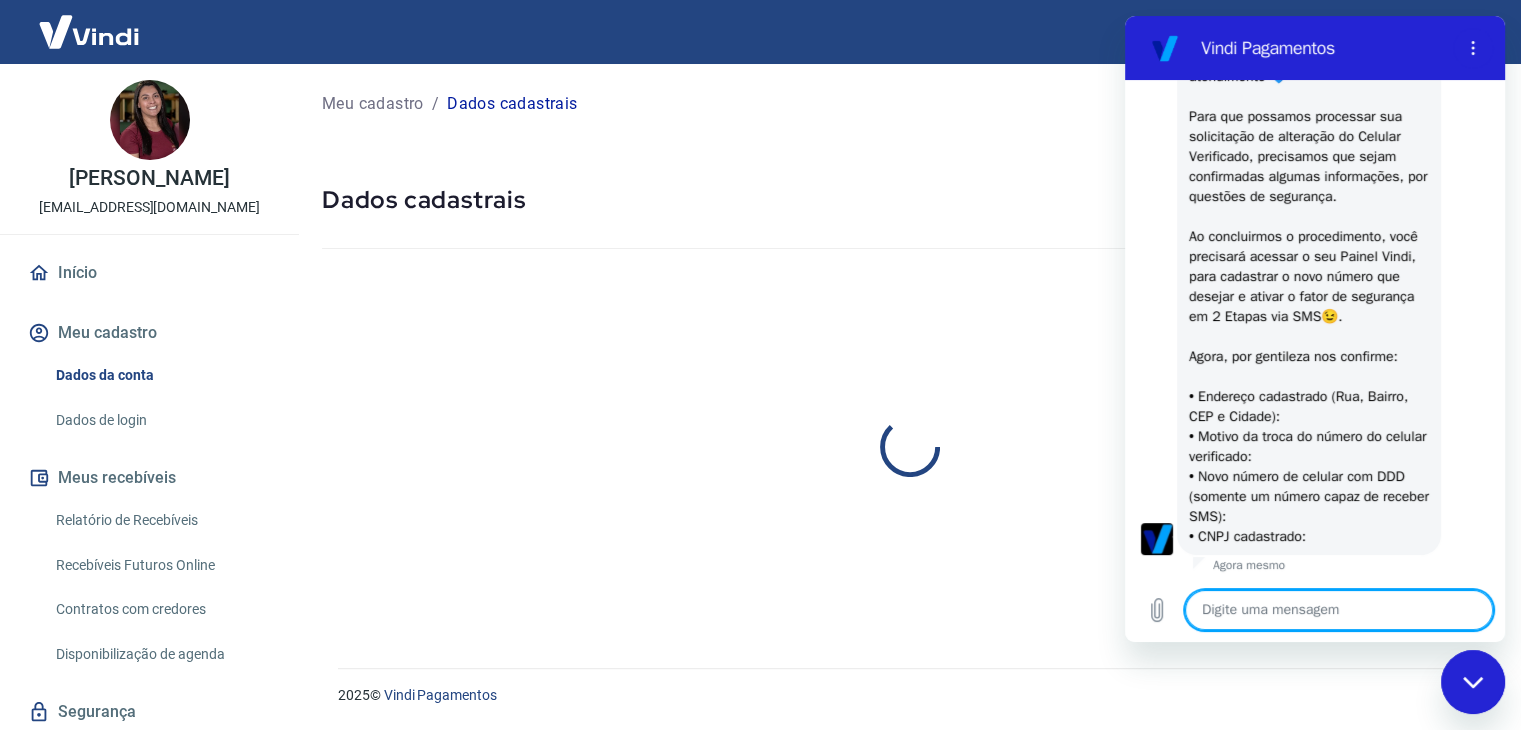 scroll, scrollTop: 0, scrollLeft: 0, axis: both 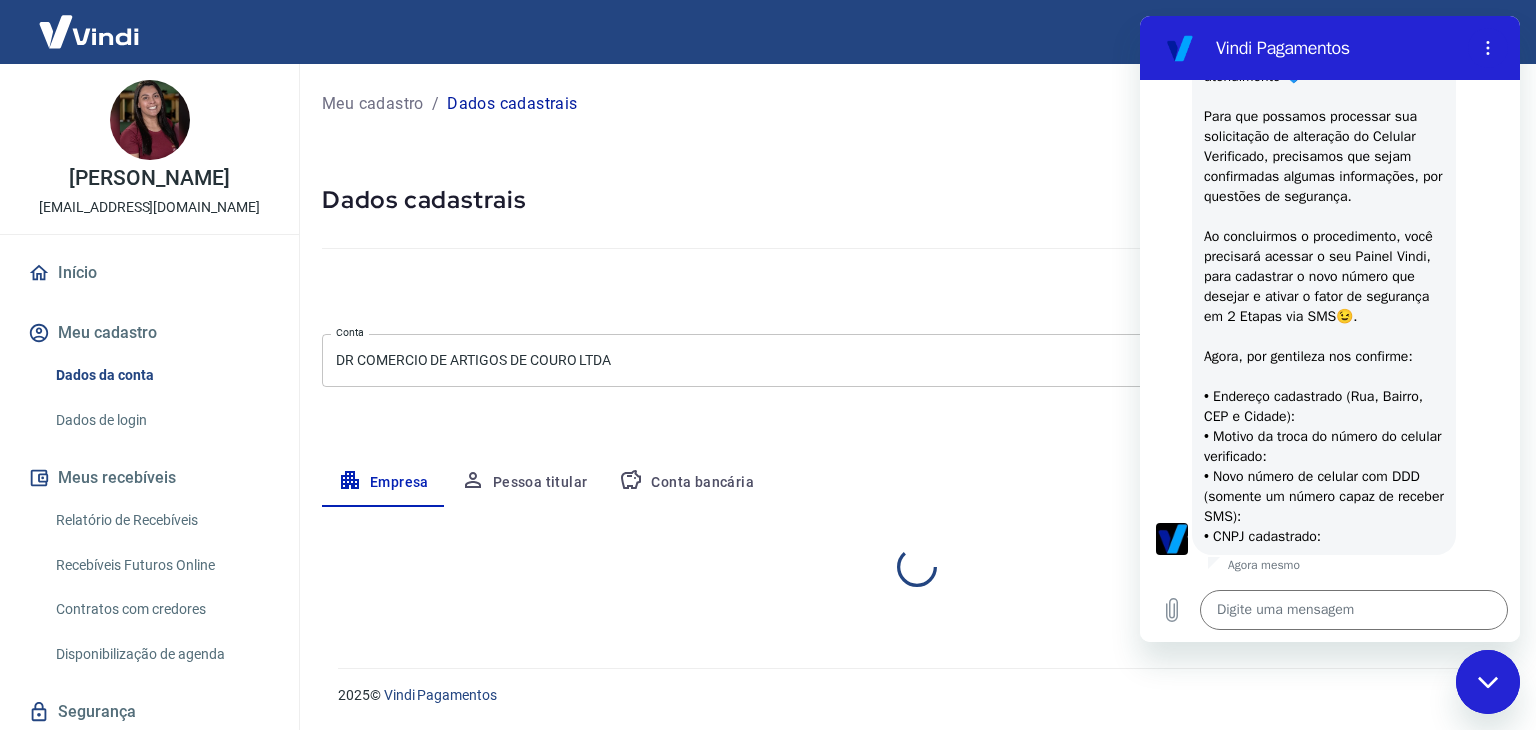 select on "RS" 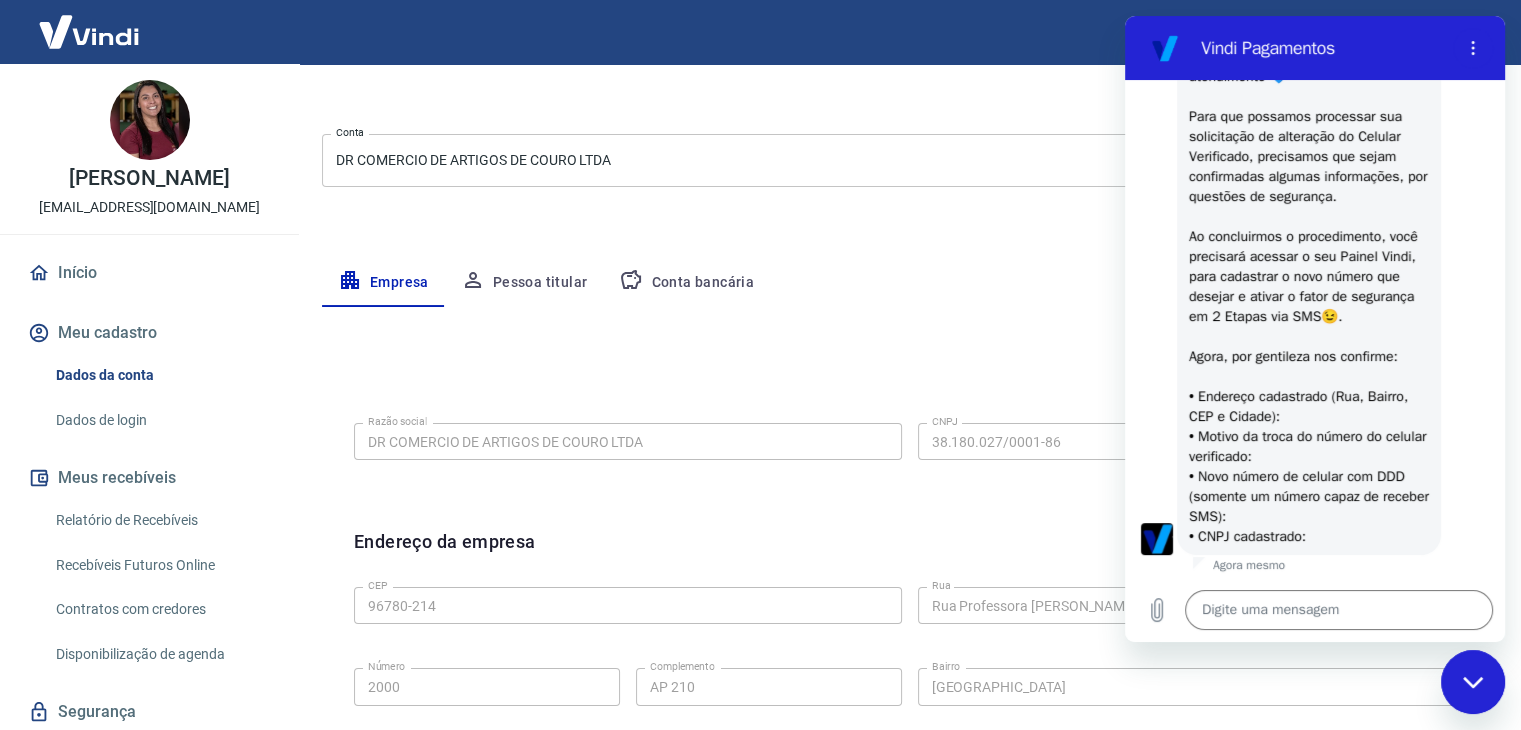 scroll, scrollTop: 300, scrollLeft: 0, axis: vertical 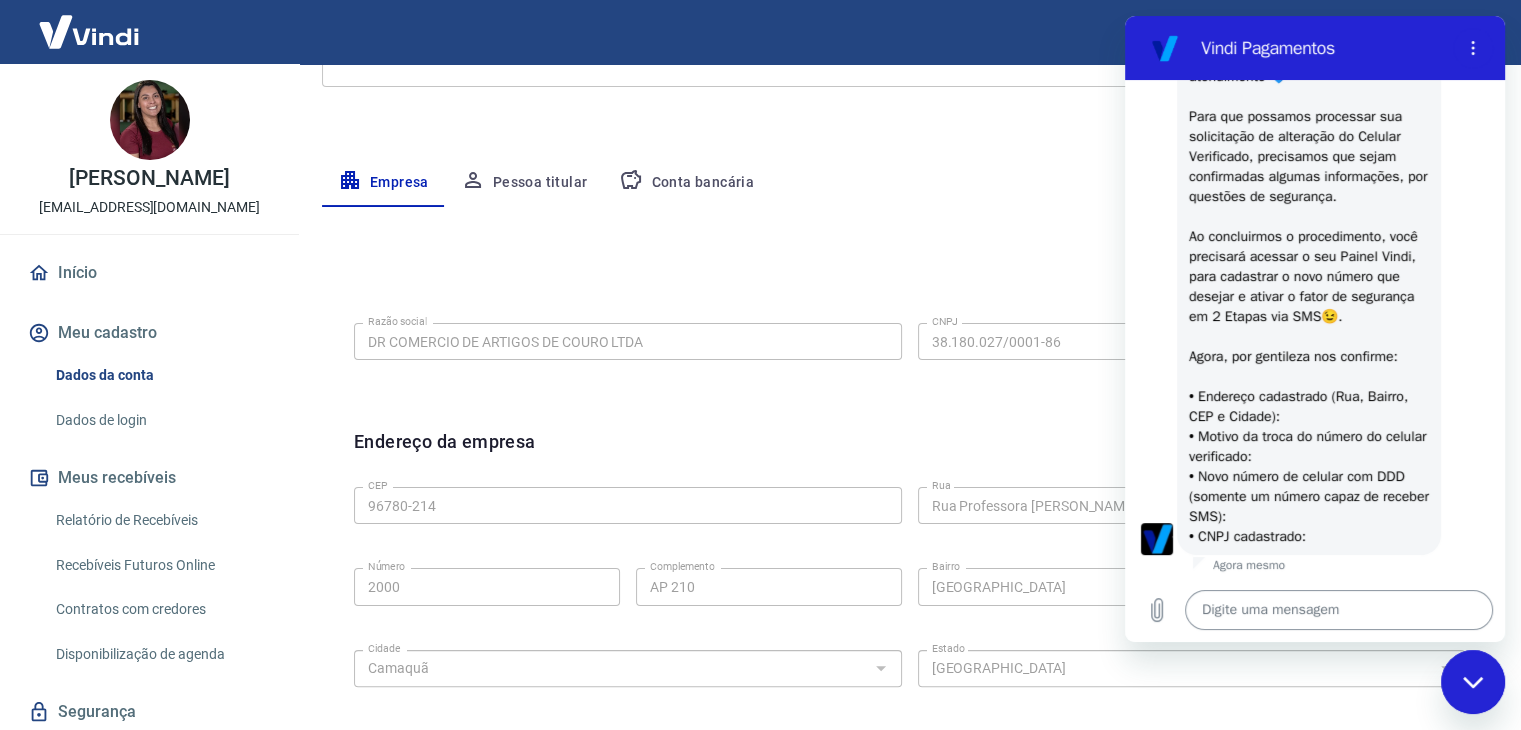 click at bounding box center [1339, 610] 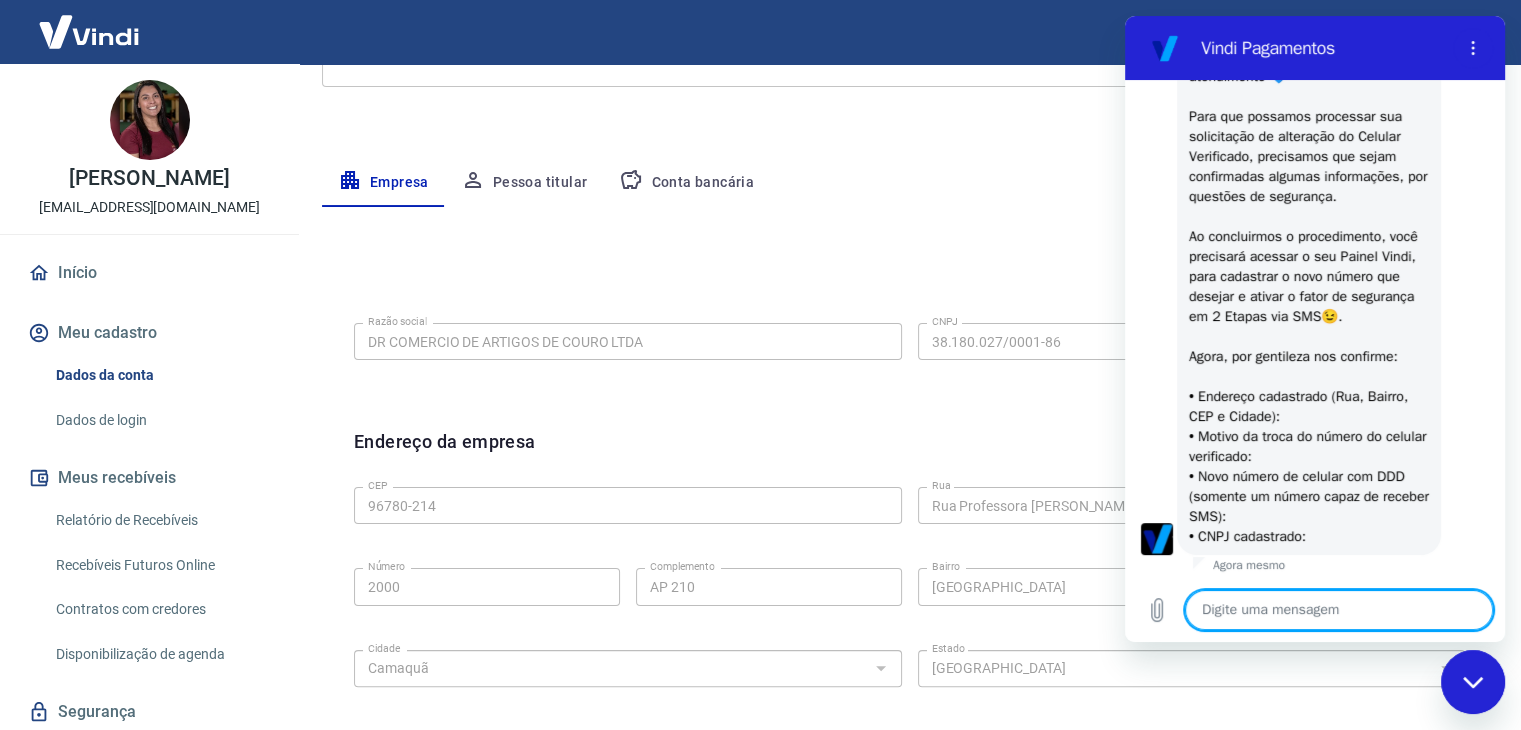 type on "R" 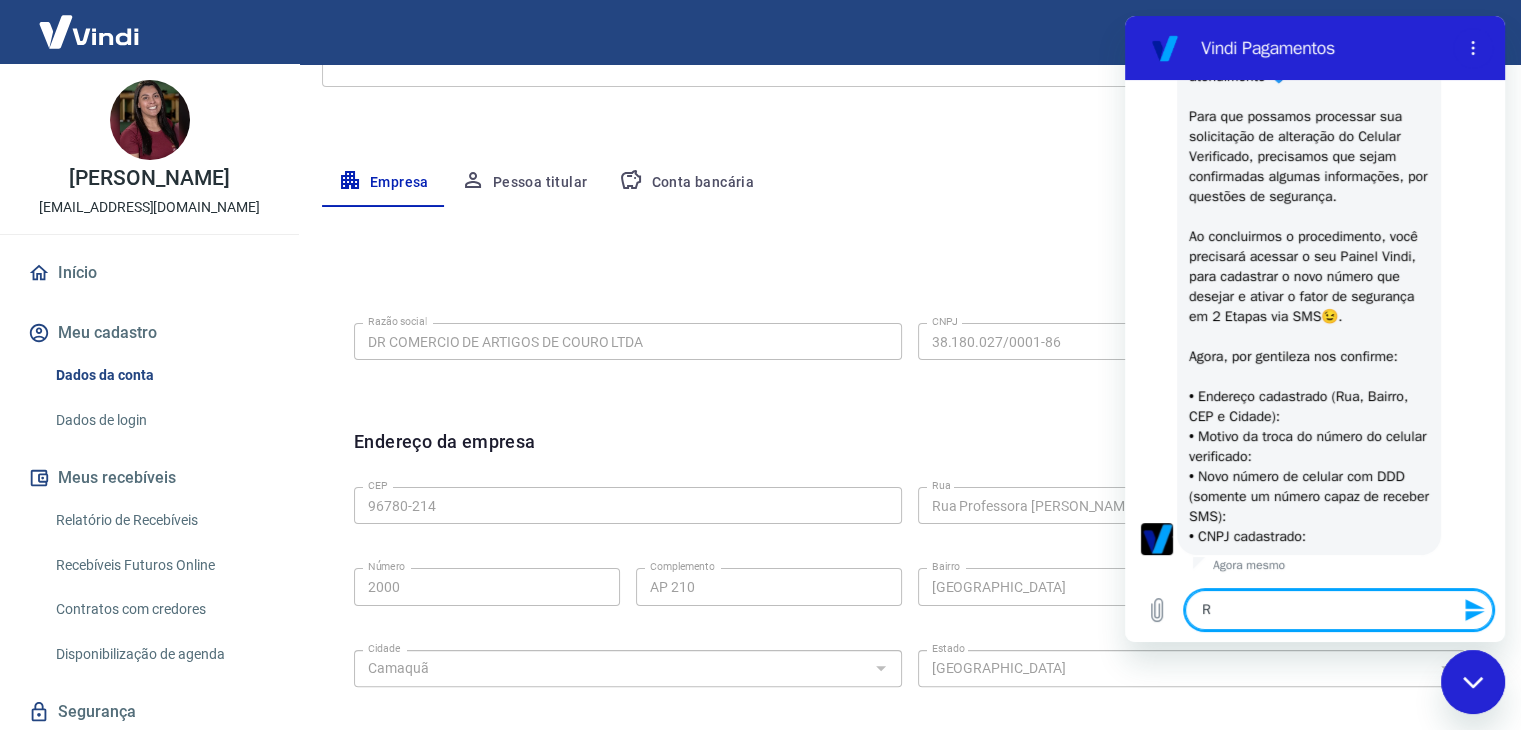 type on "Ru" 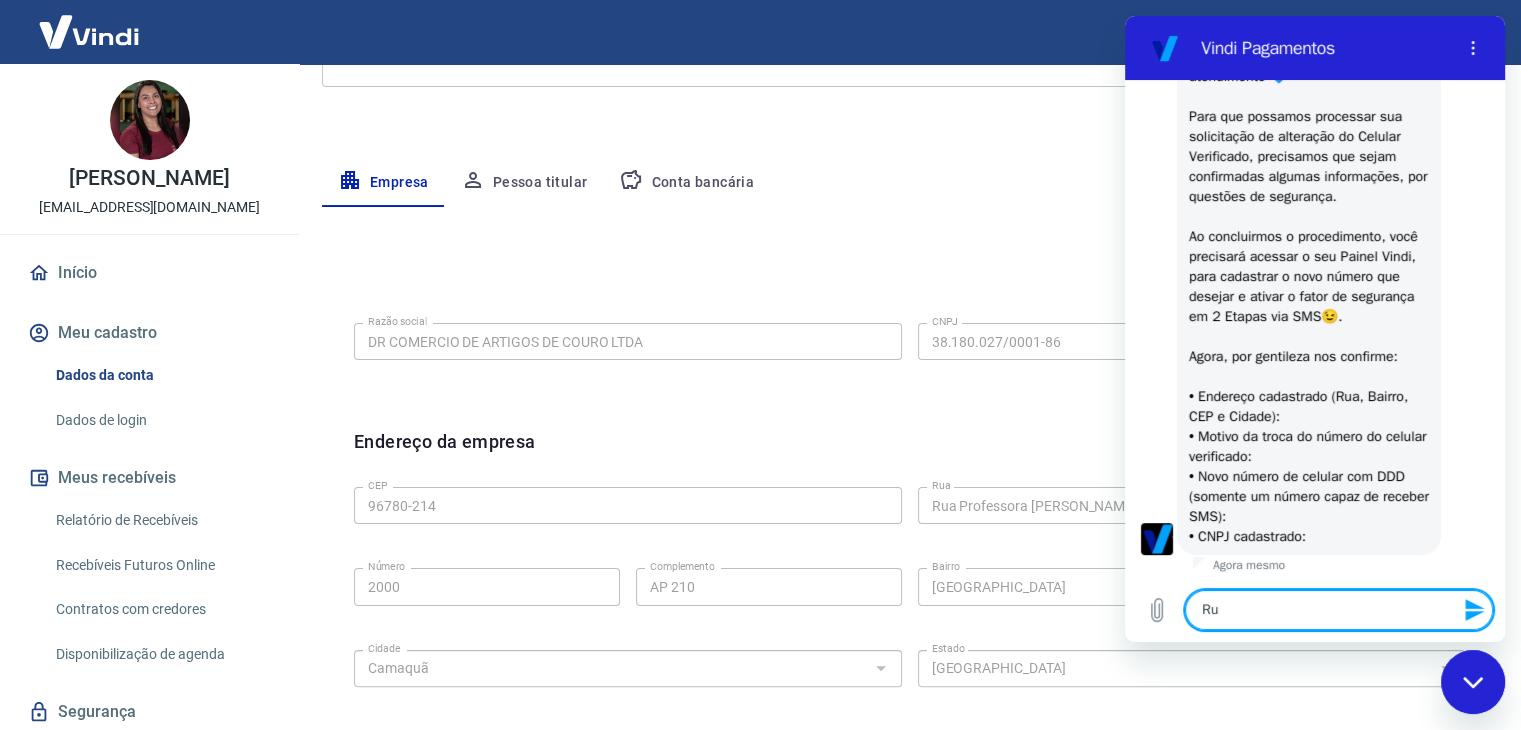 type on "Rua" 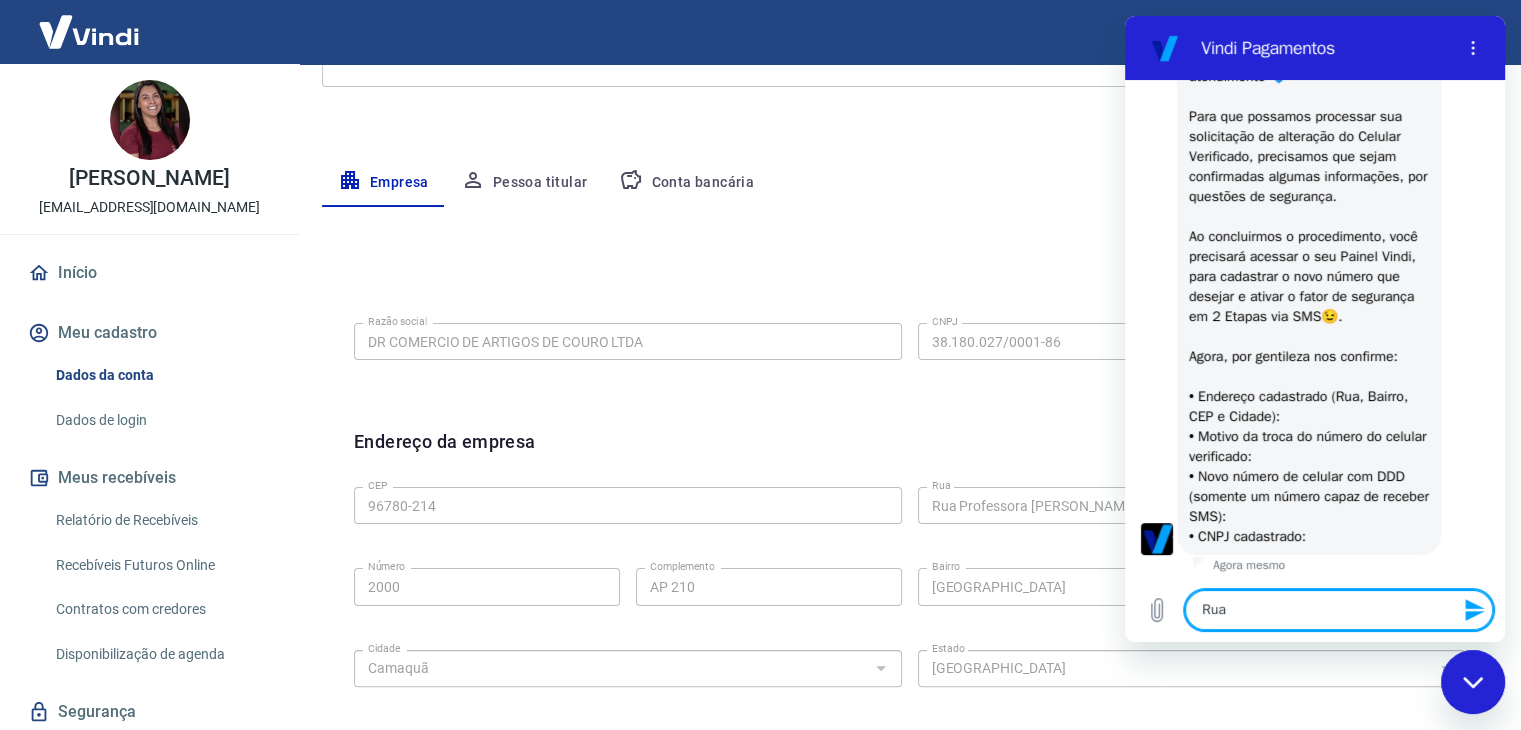type on "Rua" 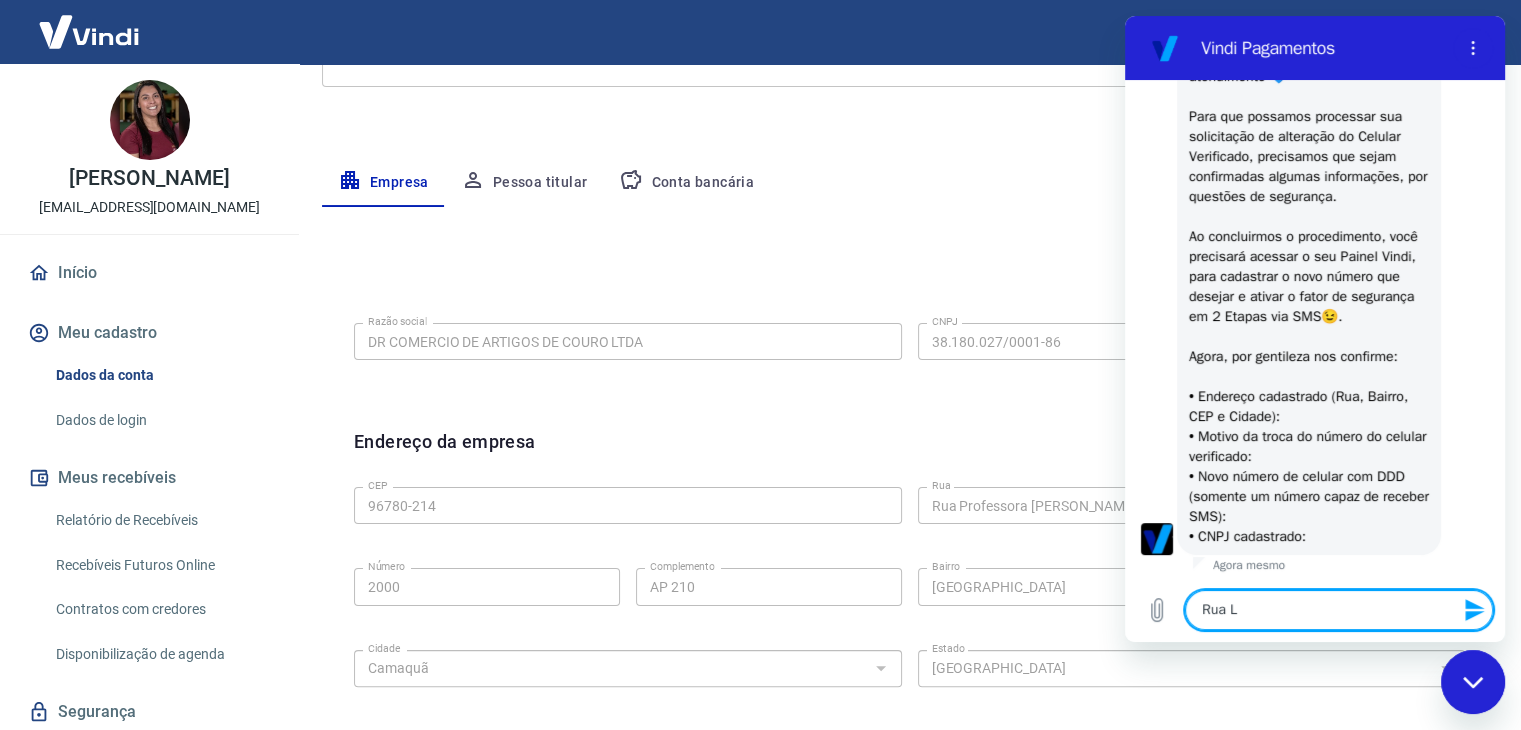 type on "Rua Lu" 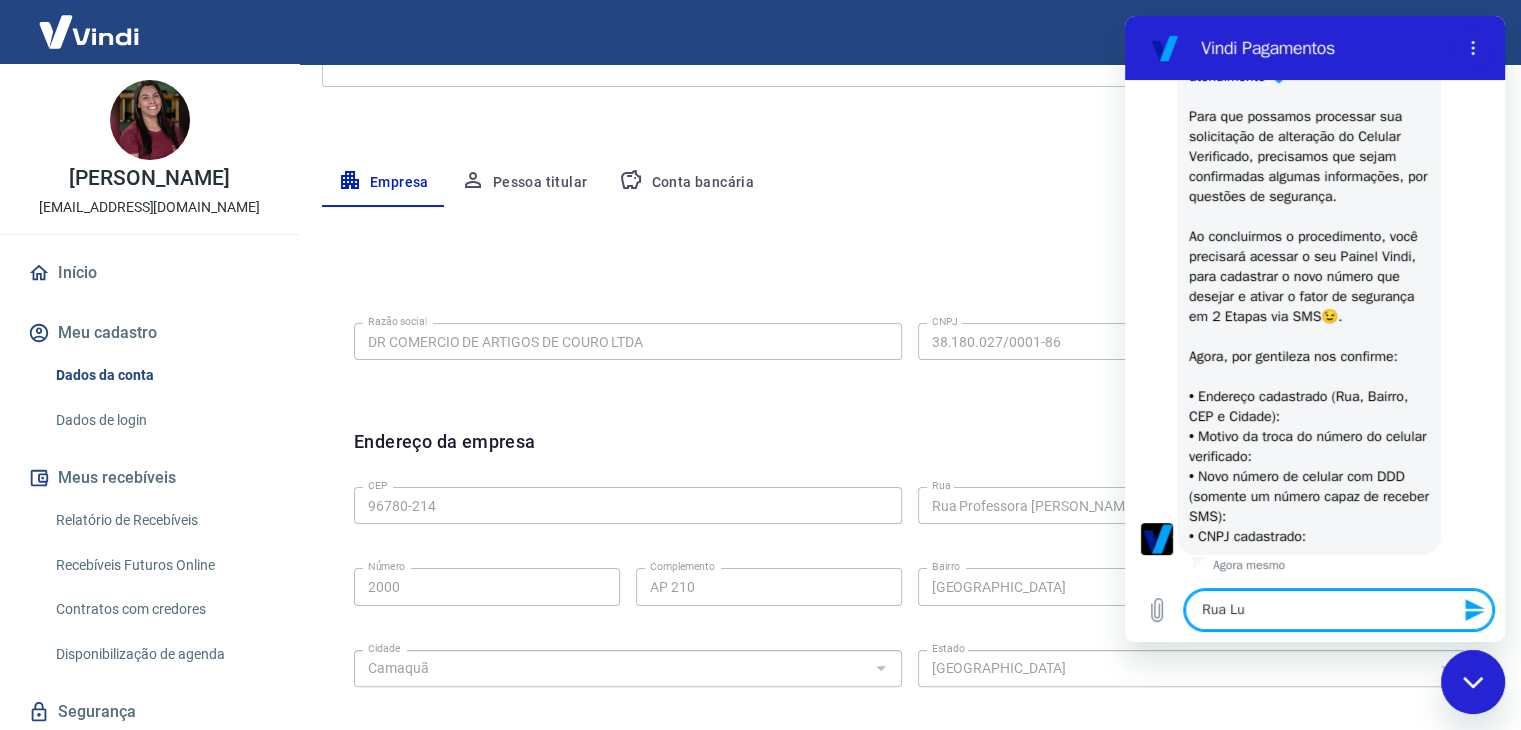 type on "Rua Lui" 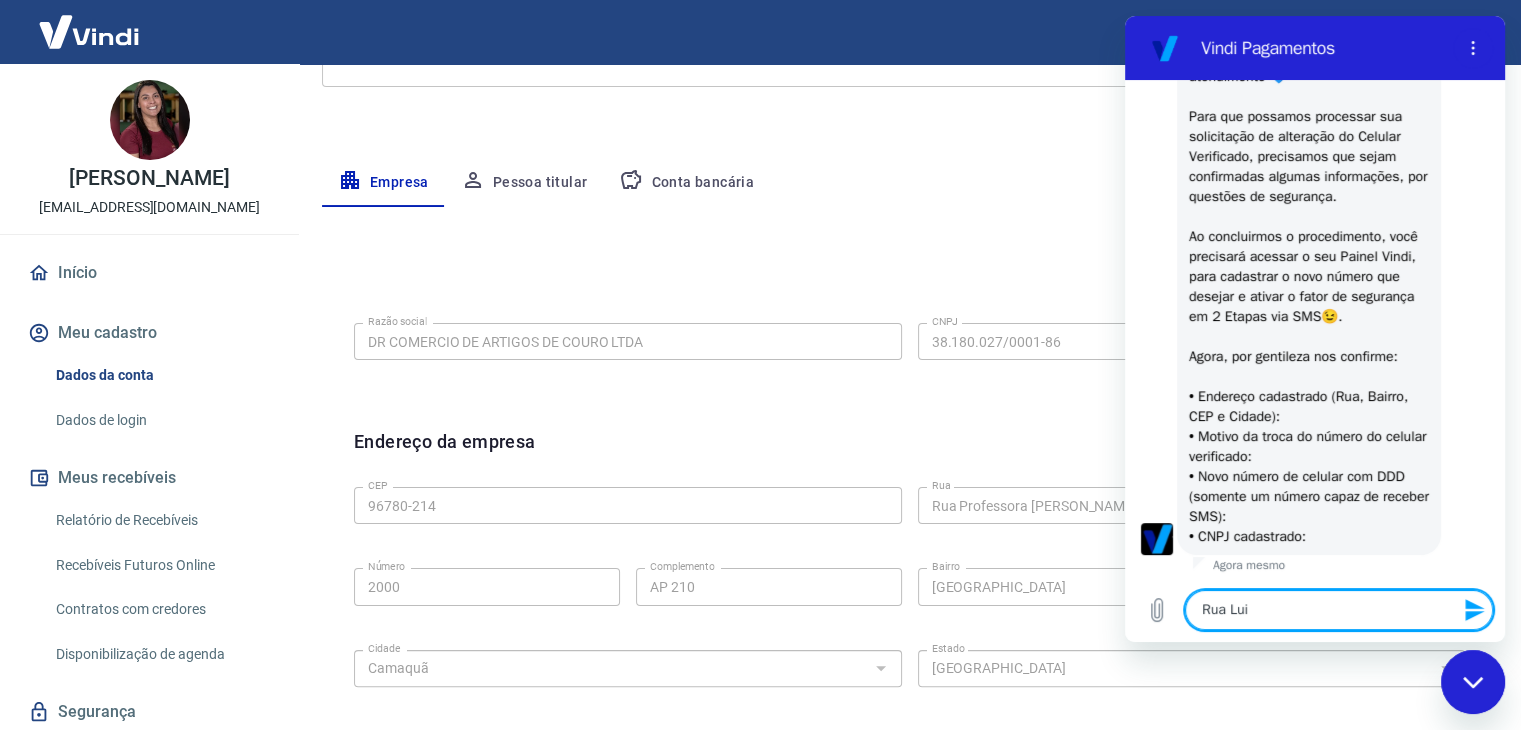 type on "[GEOGRAPHIC_DATA][PERSON_NAME]" 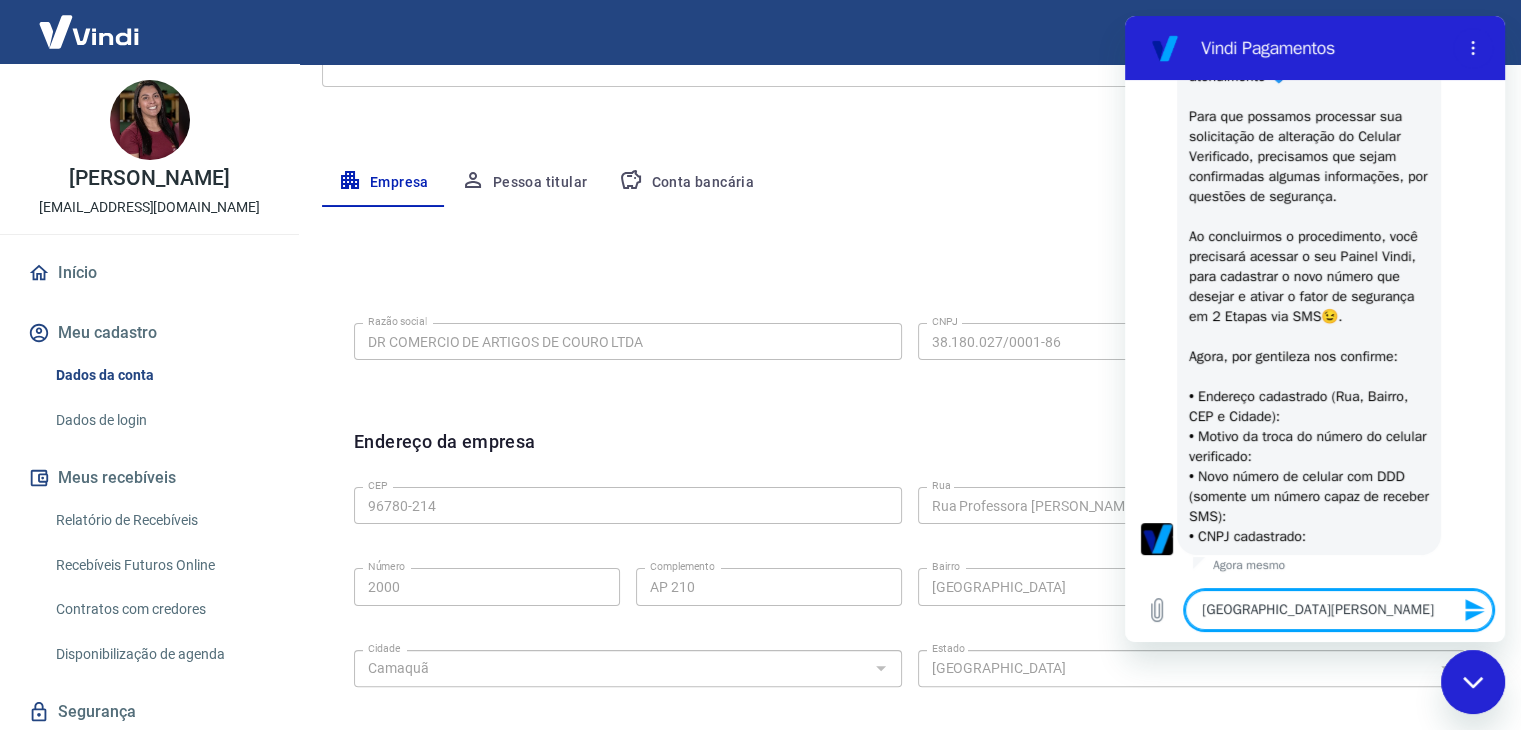 type on "[GEOGRAPHIC_DATA][PERSON_NAME]" 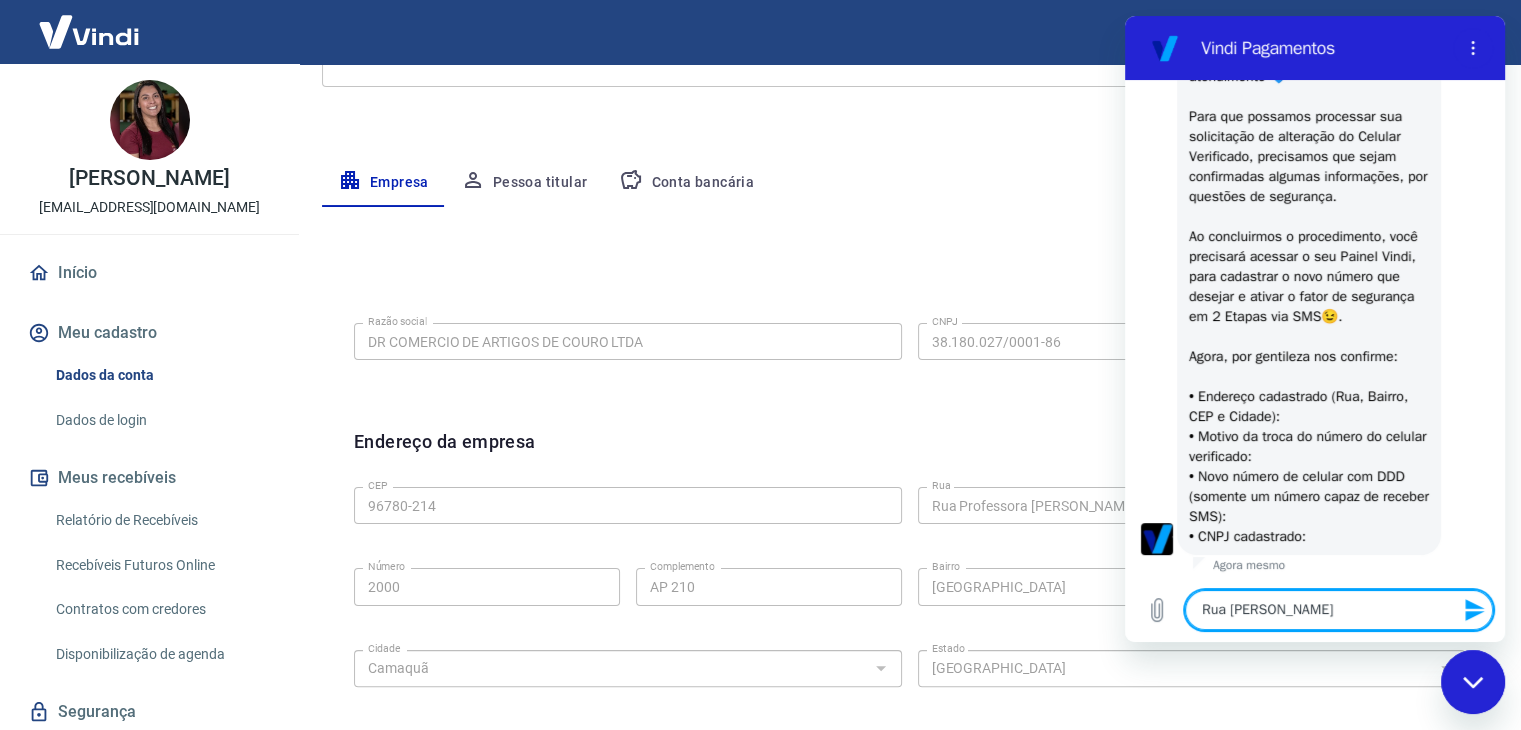 type on "x" 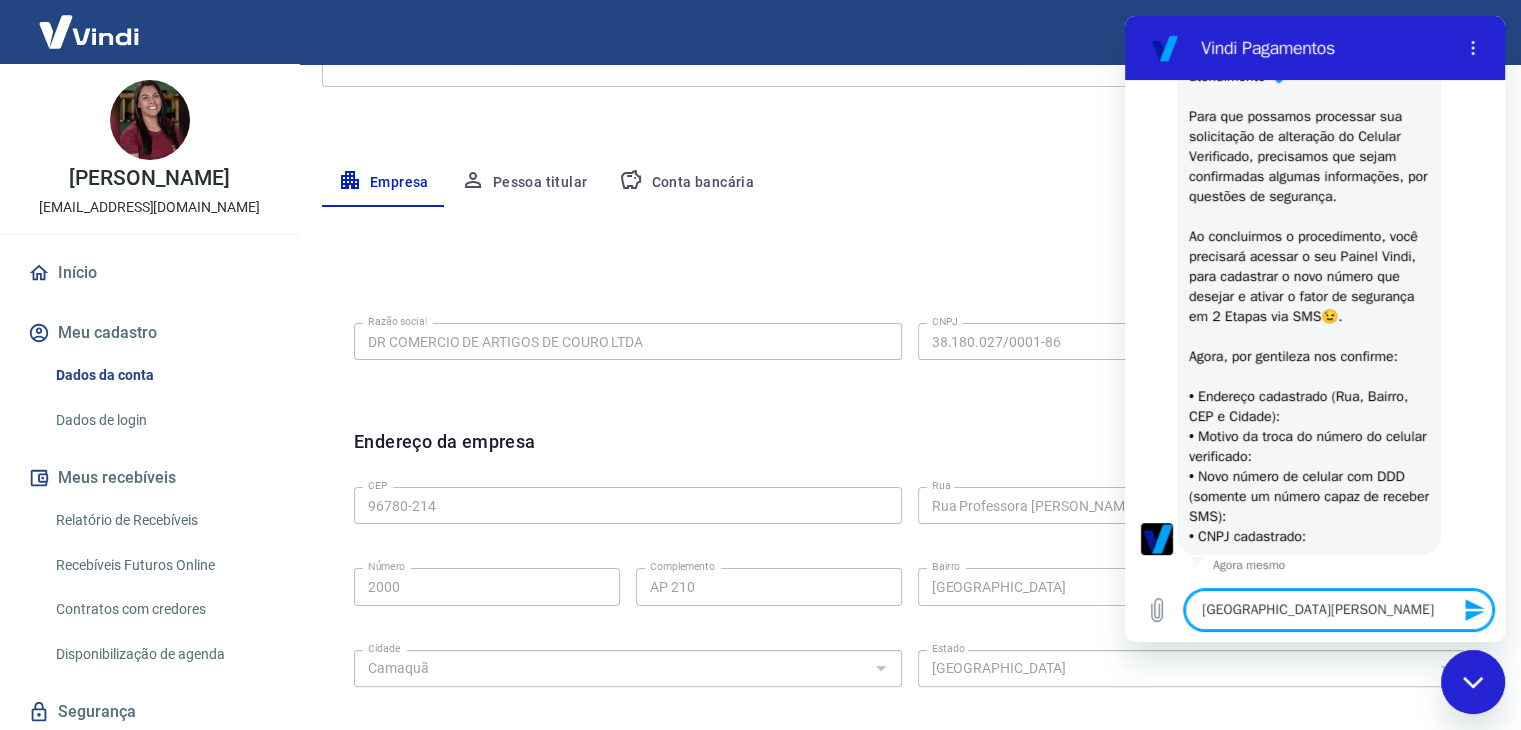 type on "[GEOGRAPHIC_DATA][PERSON_NAME]" 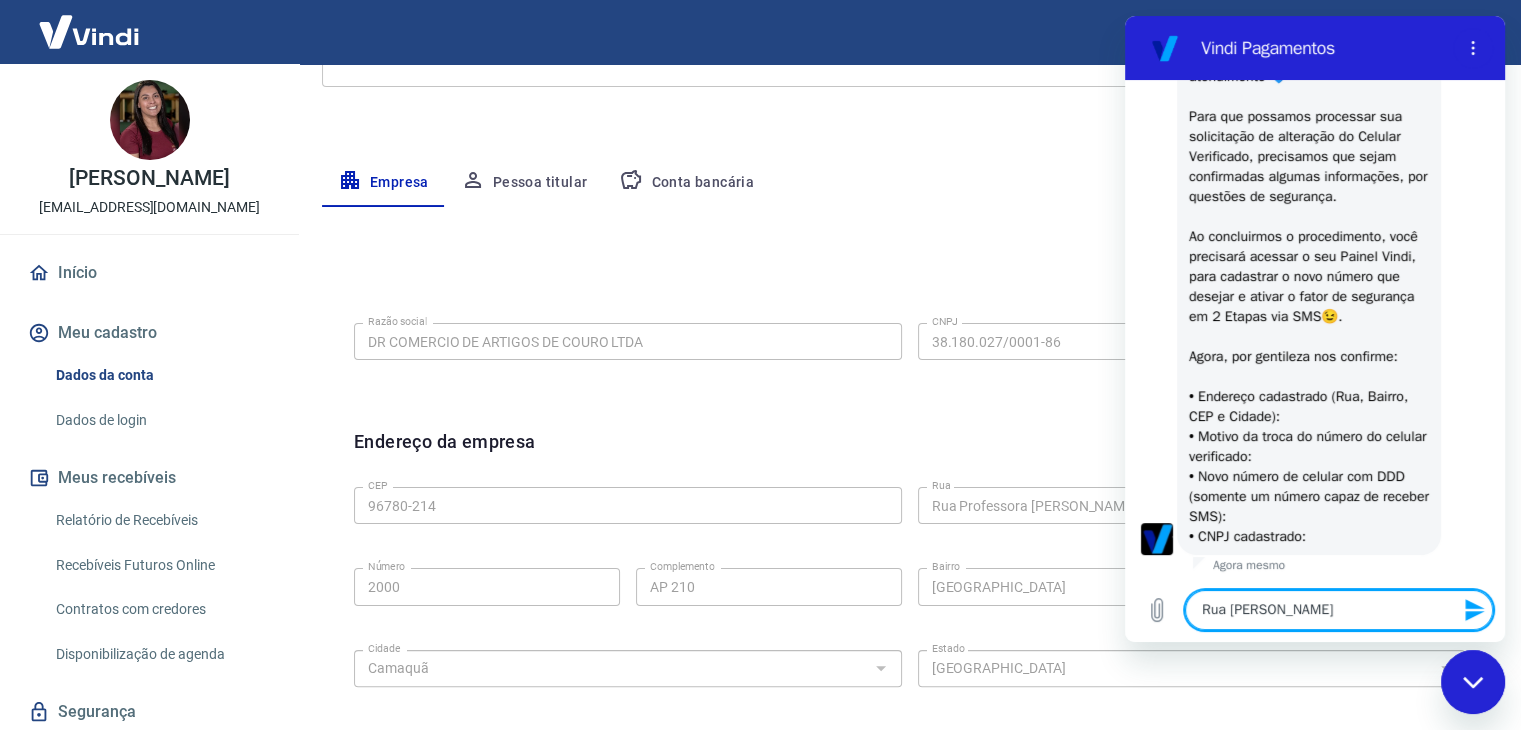 type on "Rua [PERSON_NAME]" 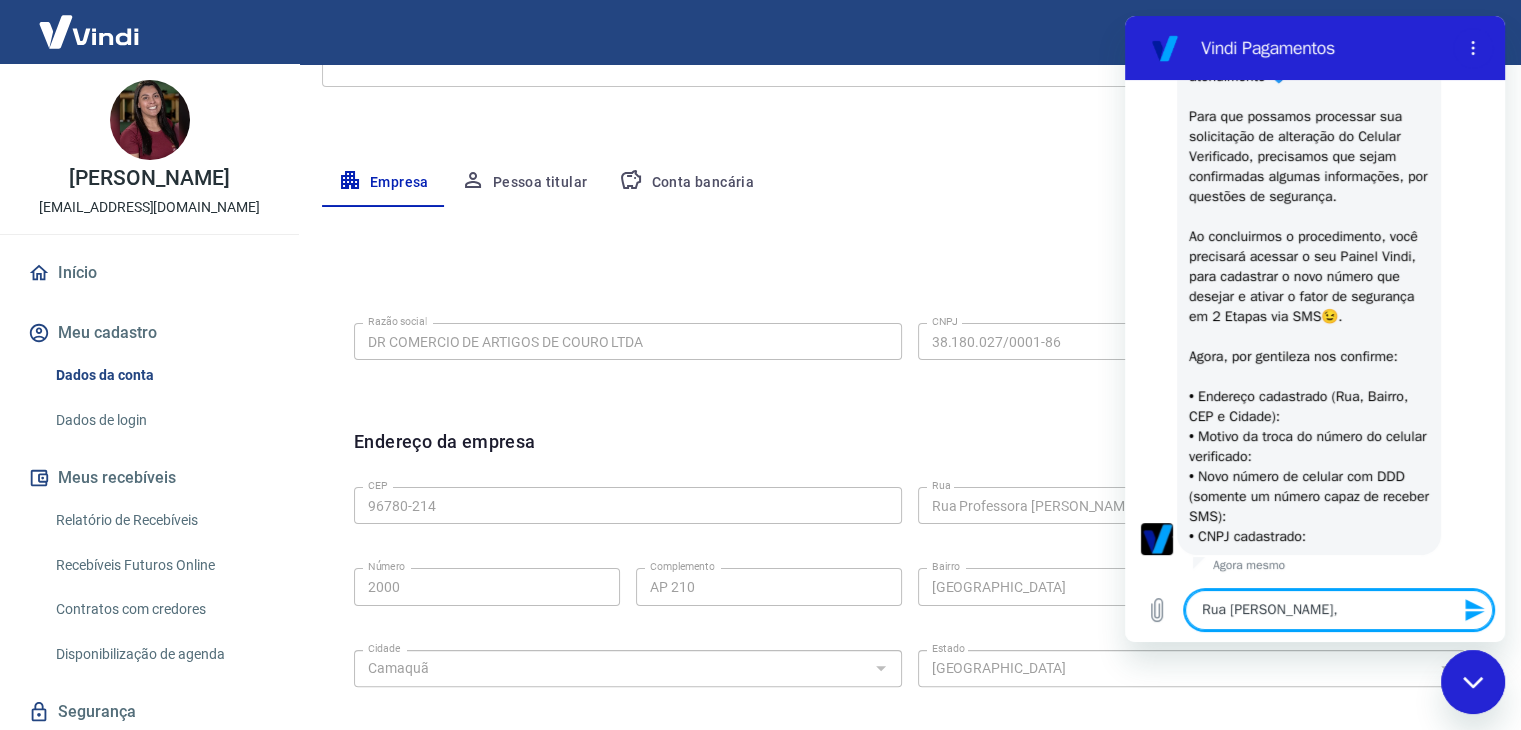 type on "[STREET_ADDRESS][PERSON_NAME]" 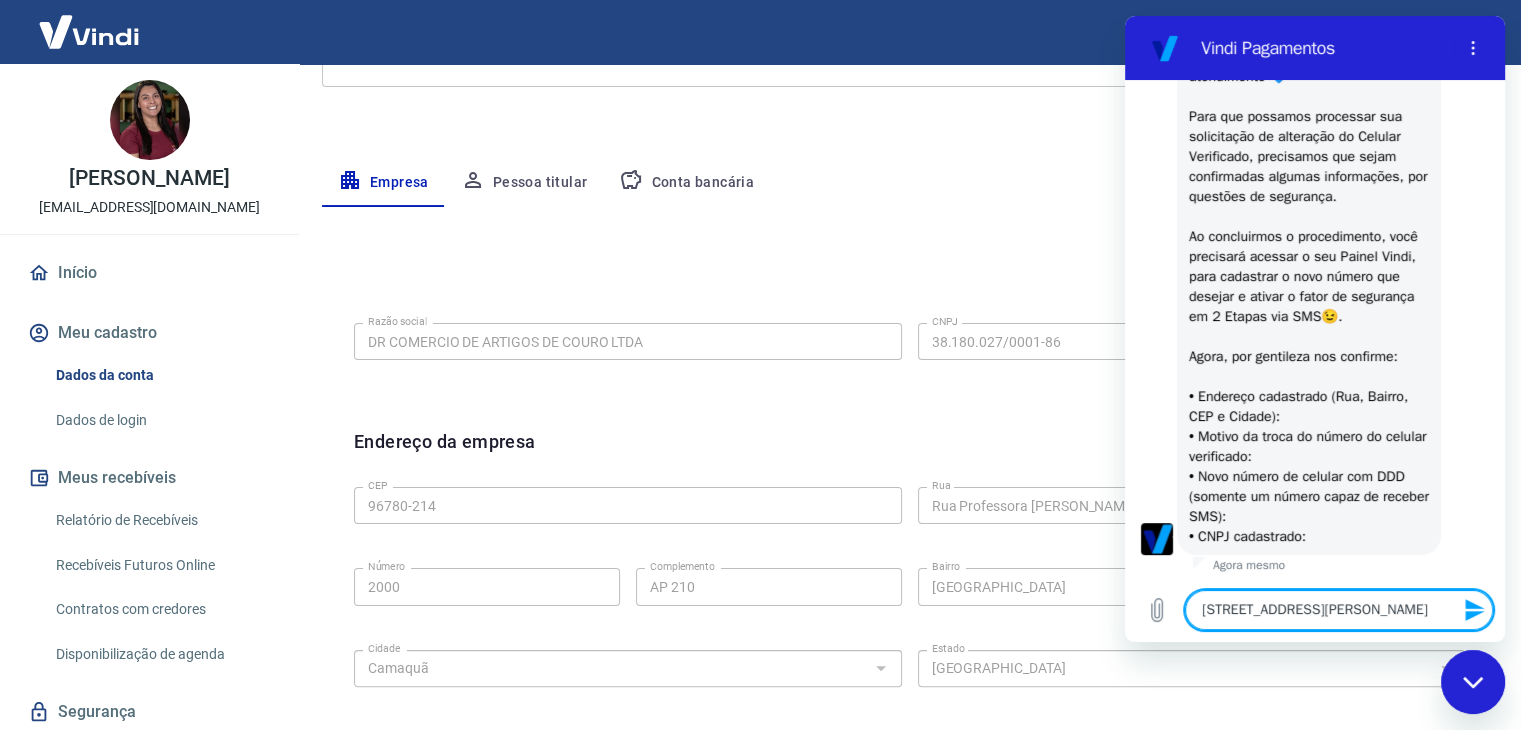 type on "x" 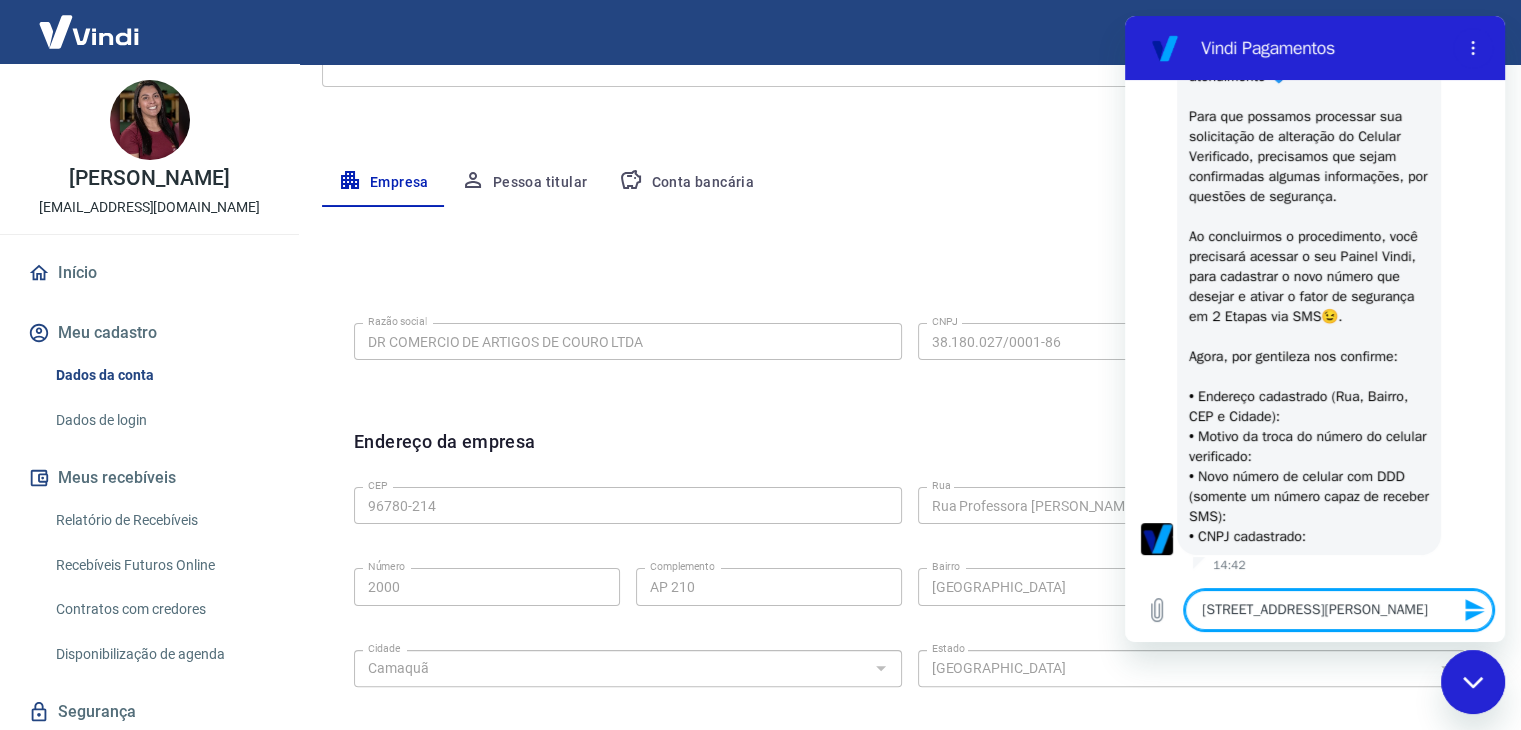 click on "[STREET_ADDRESS][PERSON_NAME]" at bounding box center (1339, 610) 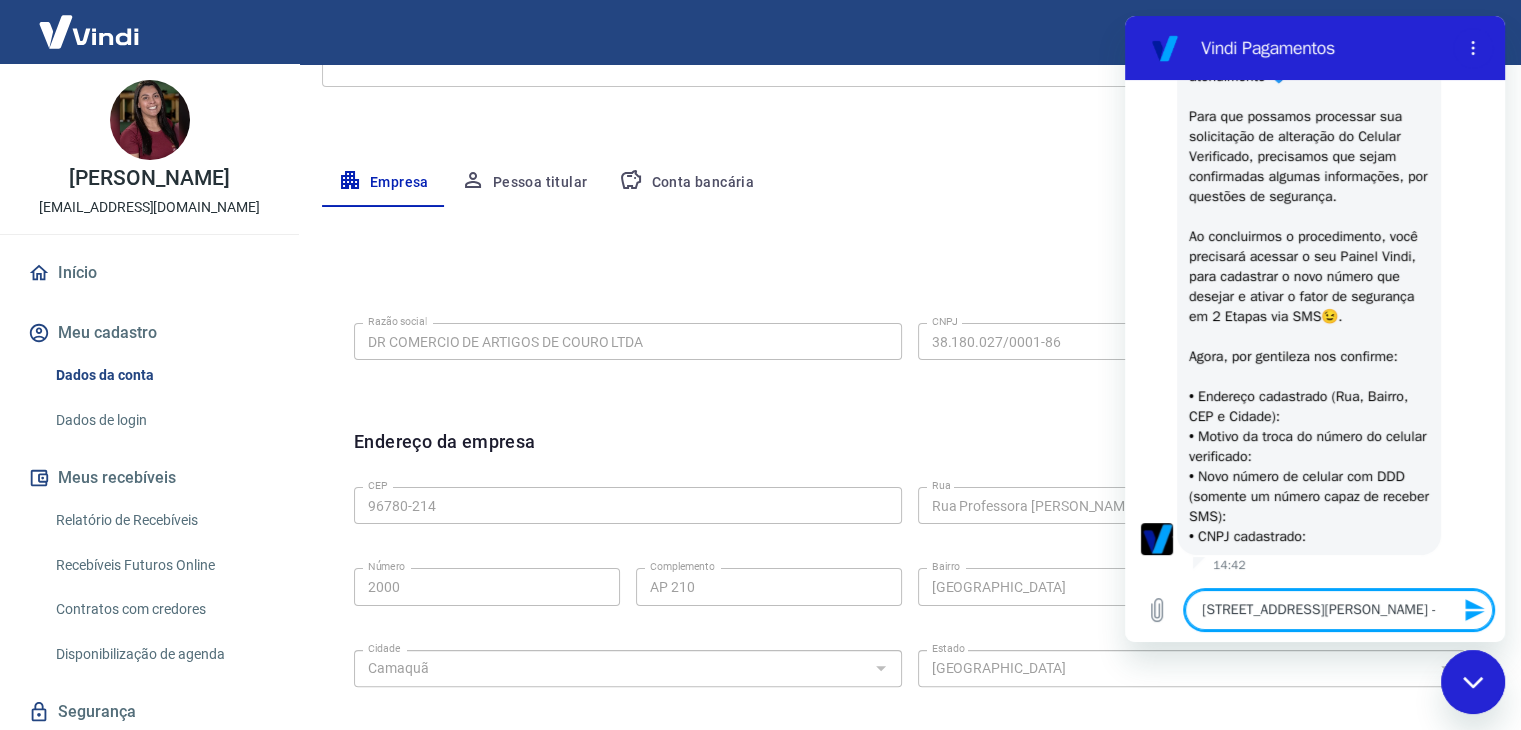 type on "[STREET_ADDRESS][PERSON_NAME] -" 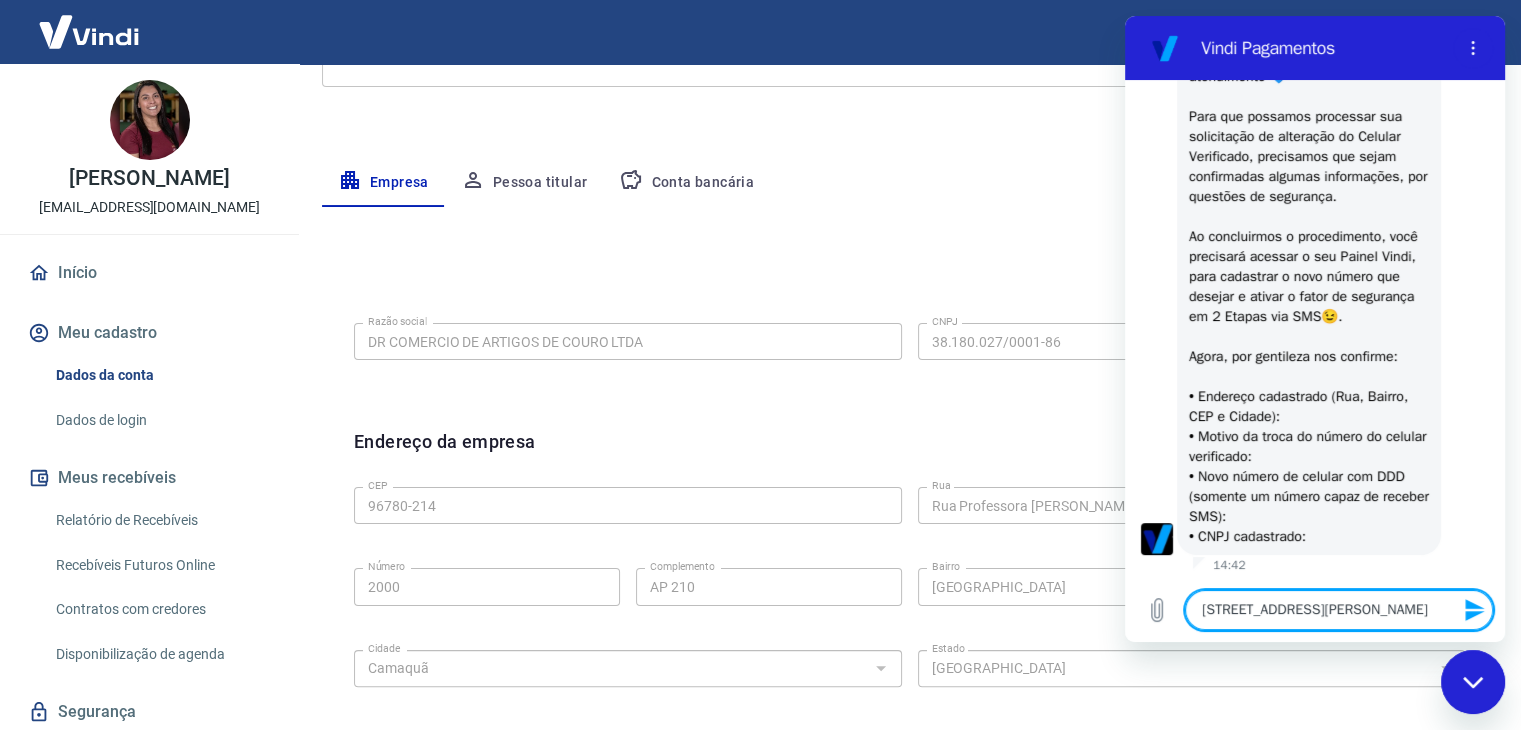 type on "[STREET_ADDRESS][PERSON_NAME]" 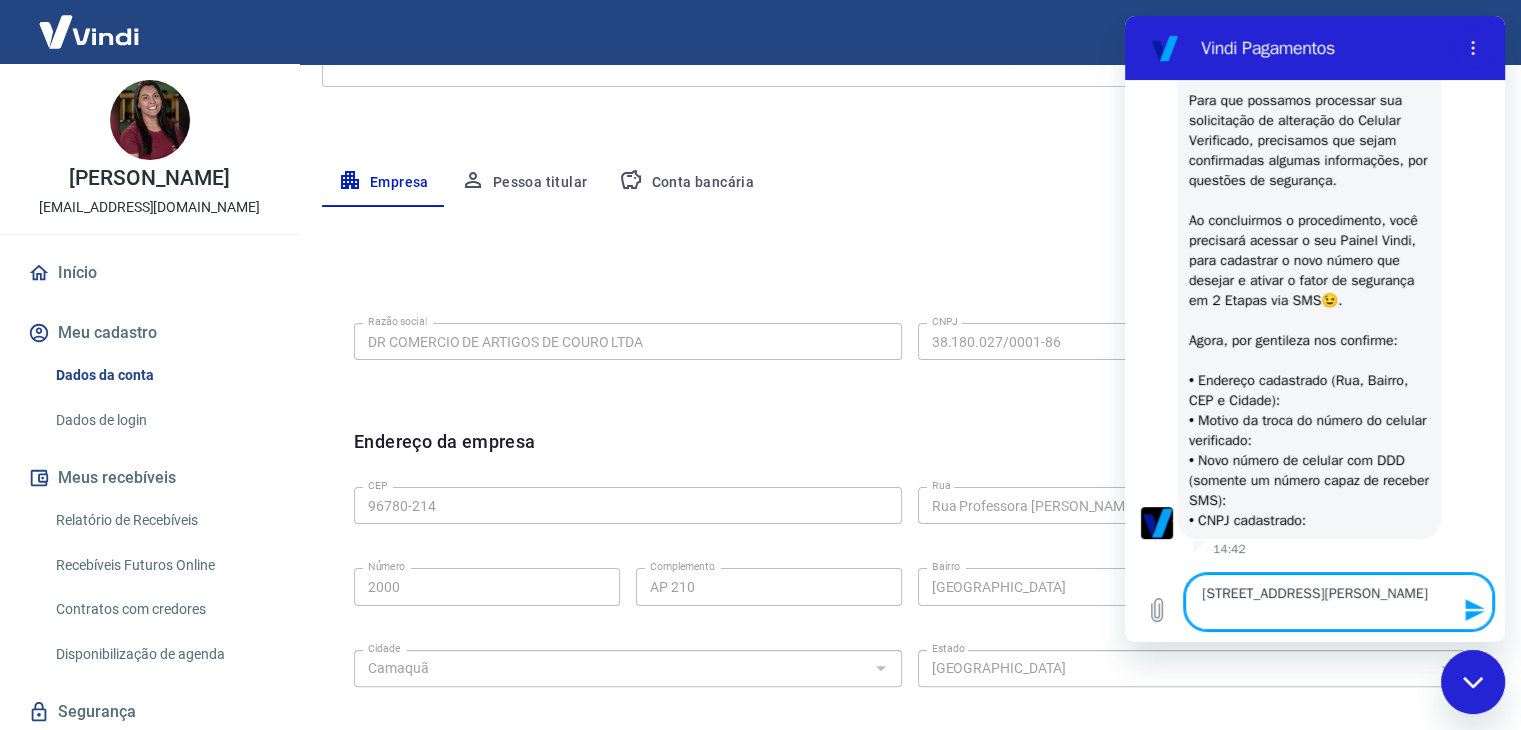 type on "[STREET_ADDRESS][PERSON_NAME]" 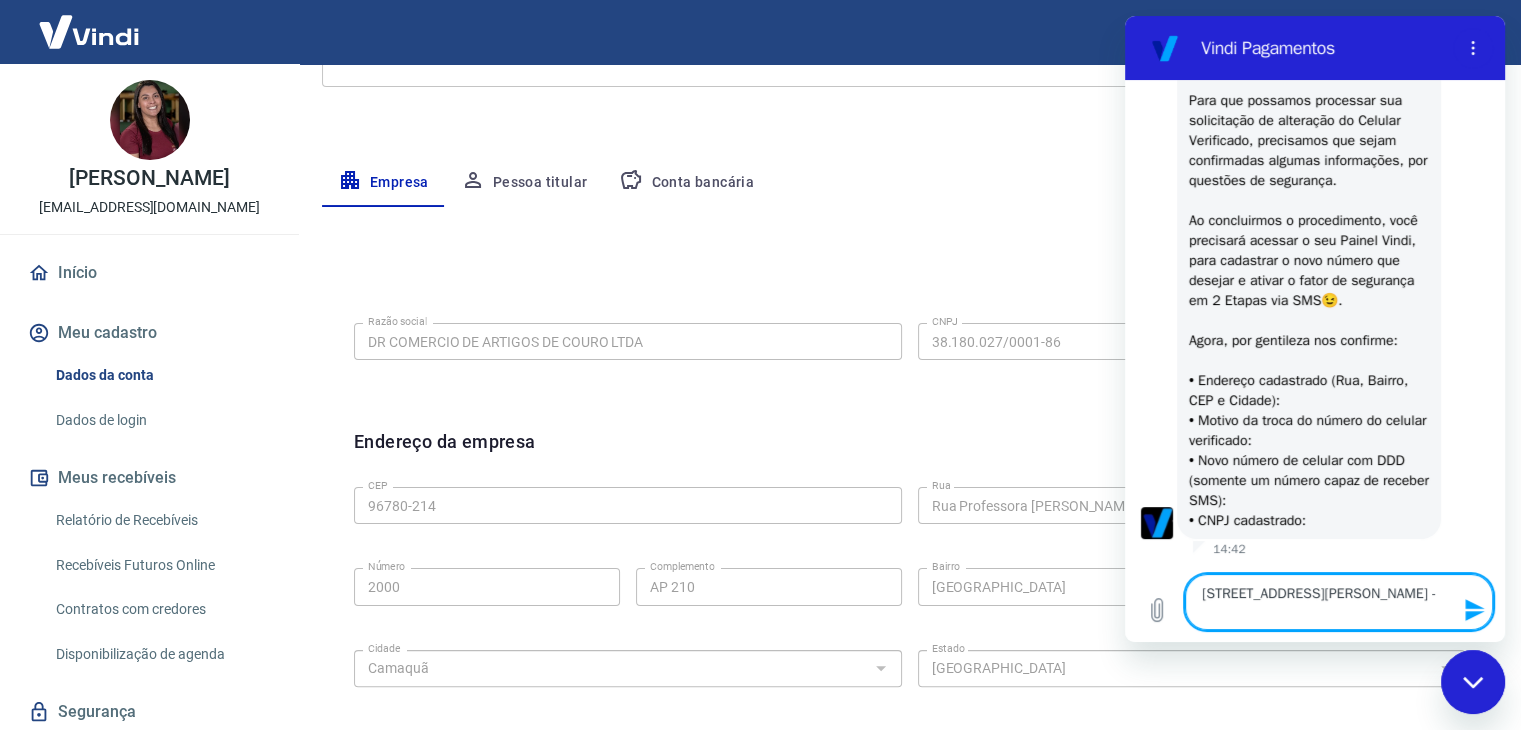 type on "[STREET_ADDRESS][PERSON_NAME] -" 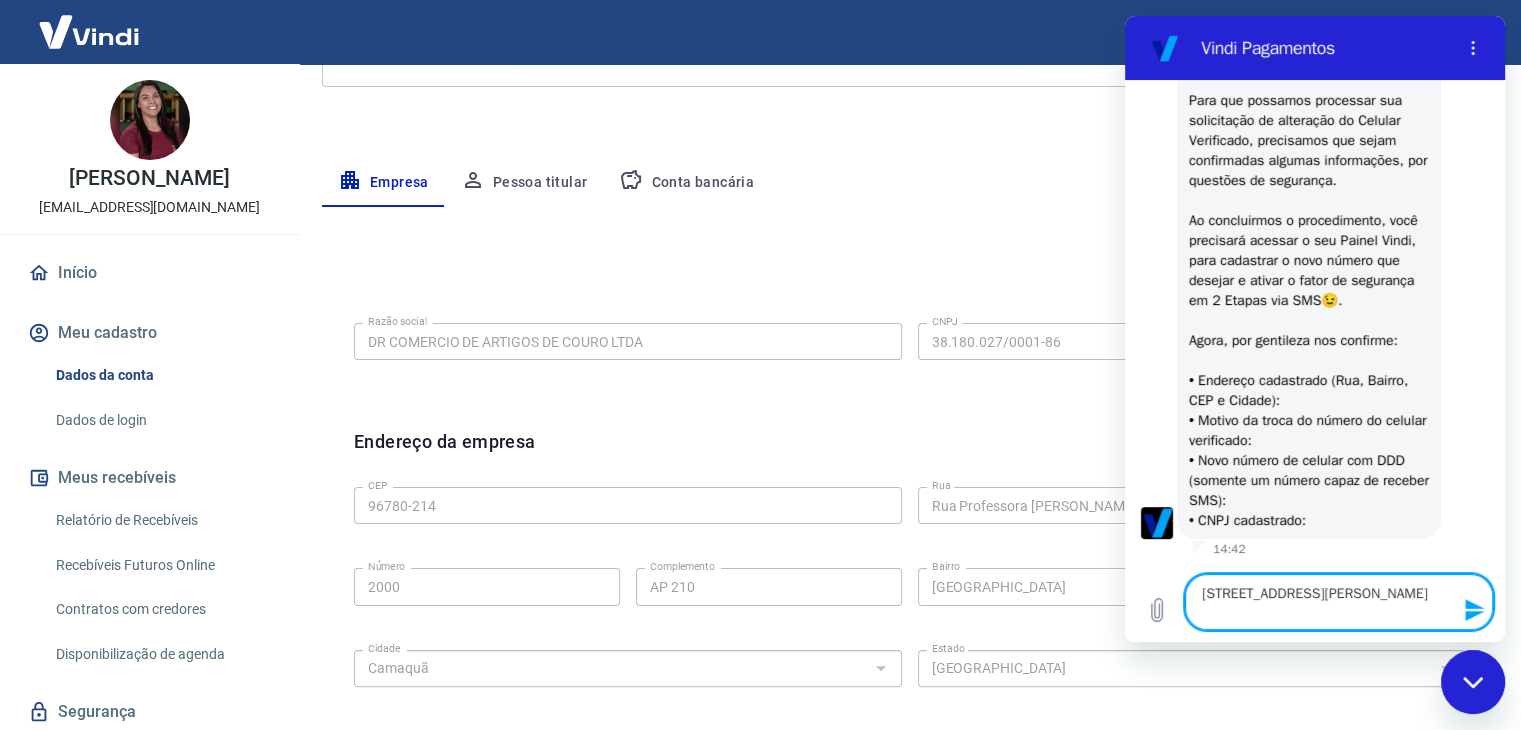 type on "[STREET_ADDRESS][PERSON_NAME]" 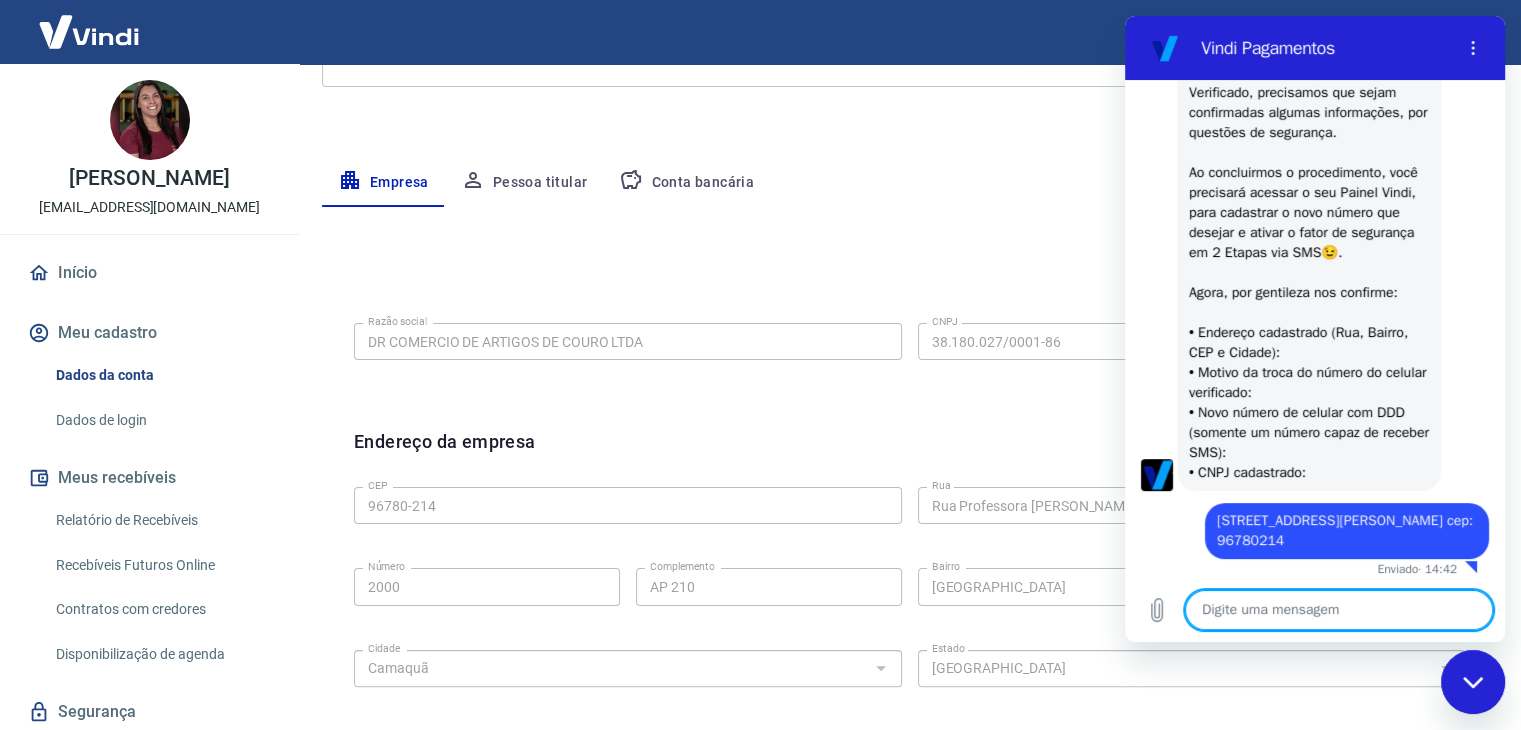 scroll, scrollTop: 499, scrollLeft: 0, axis: vertical 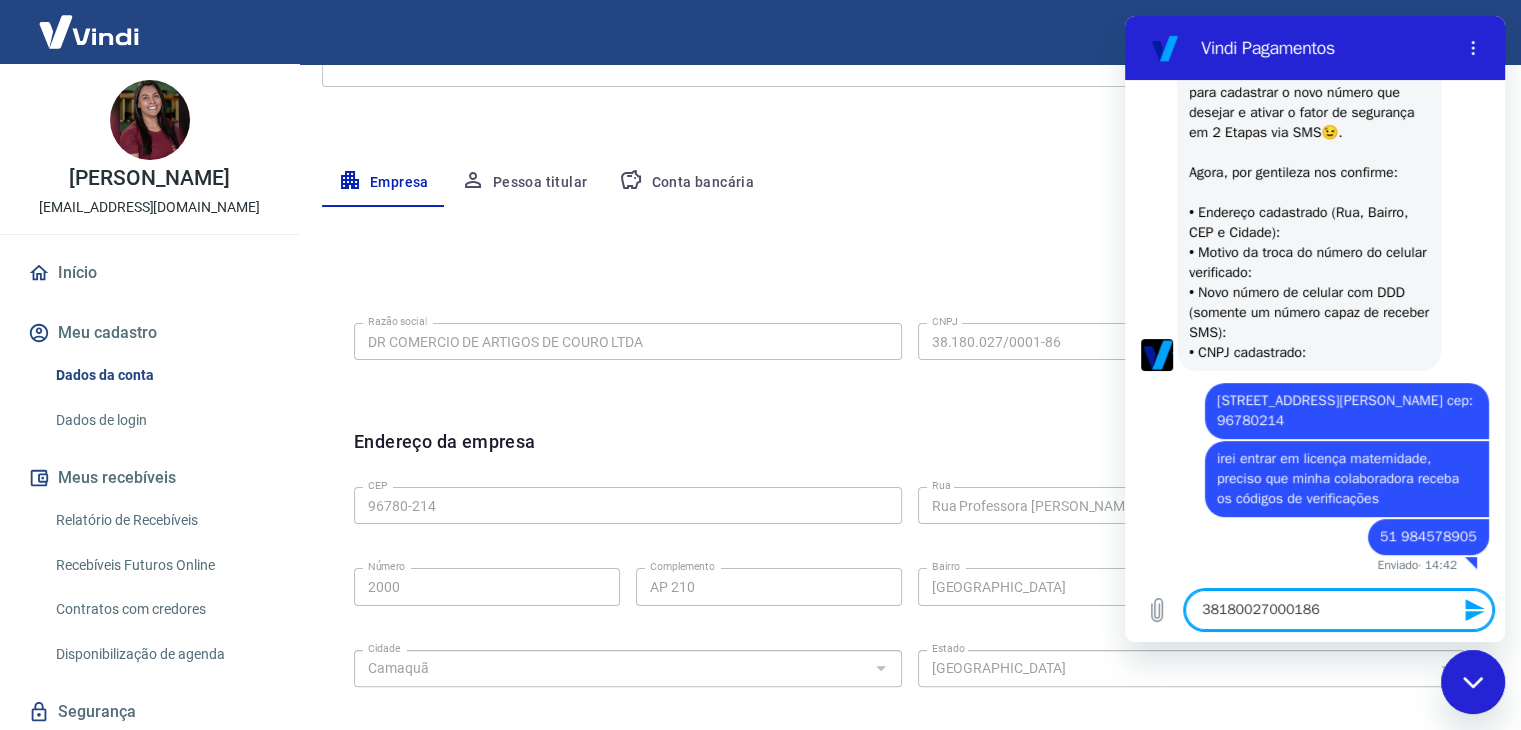click on "38180027000186" at bounding box center [1339, 610] 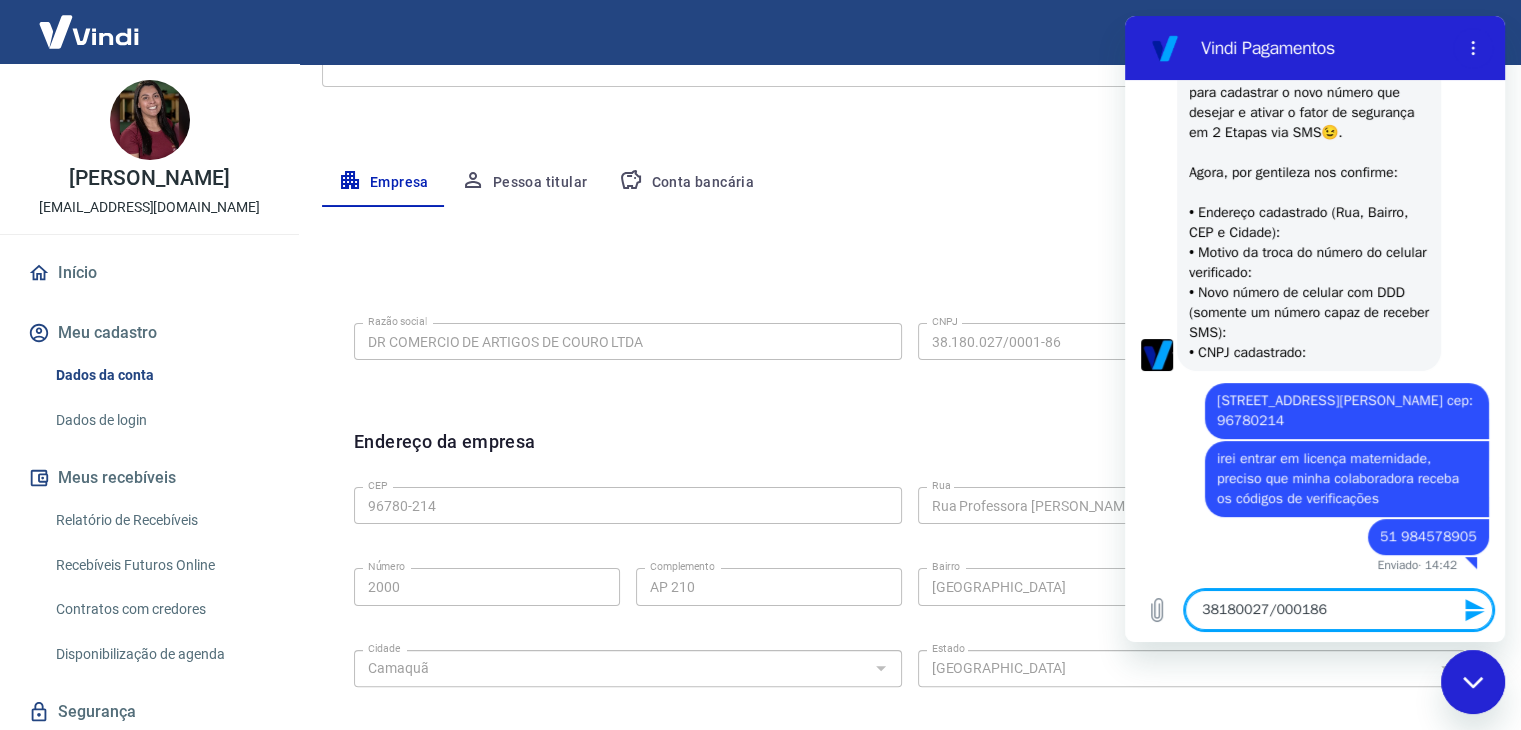 click 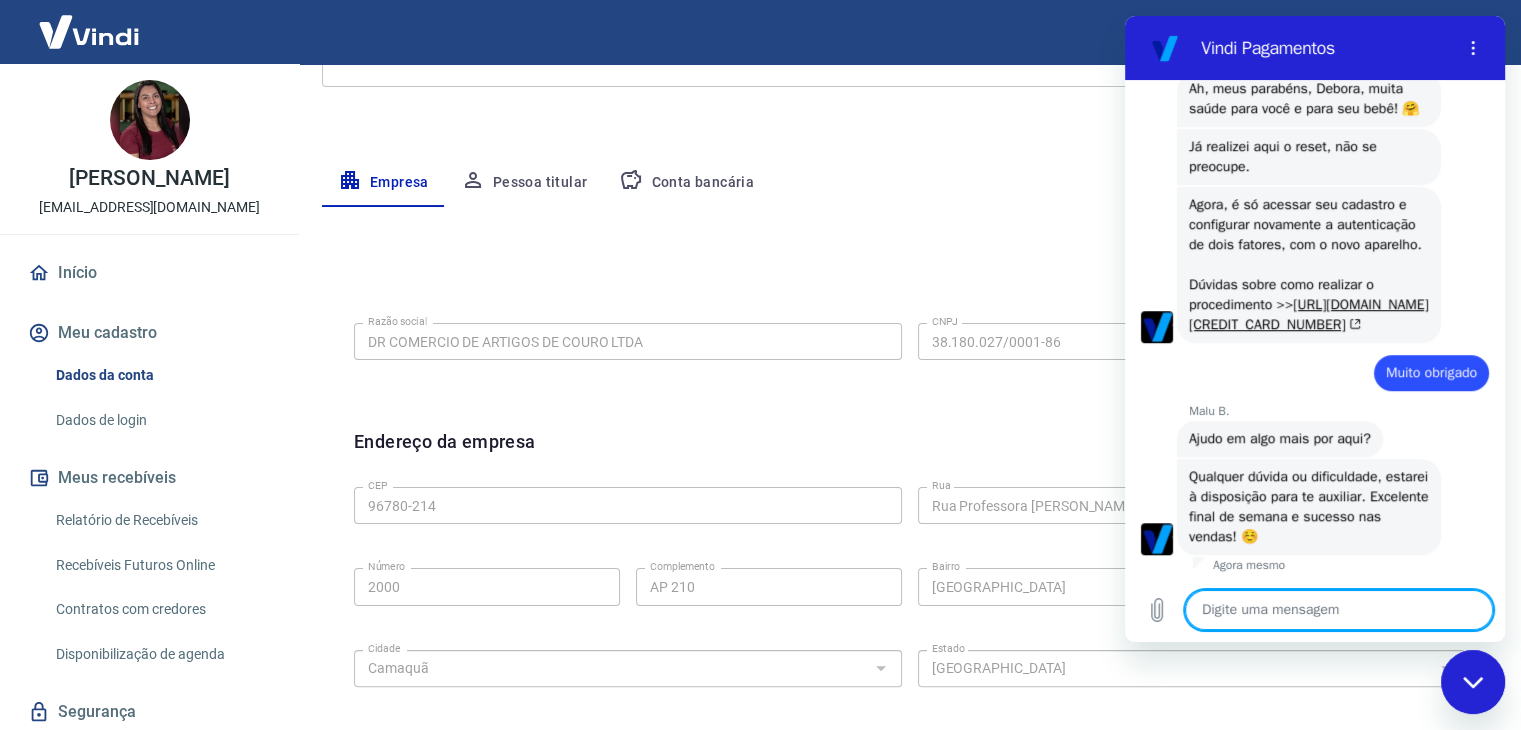 scroll, scrollTop: 1298, scrollLeft: 0, axis: vertical 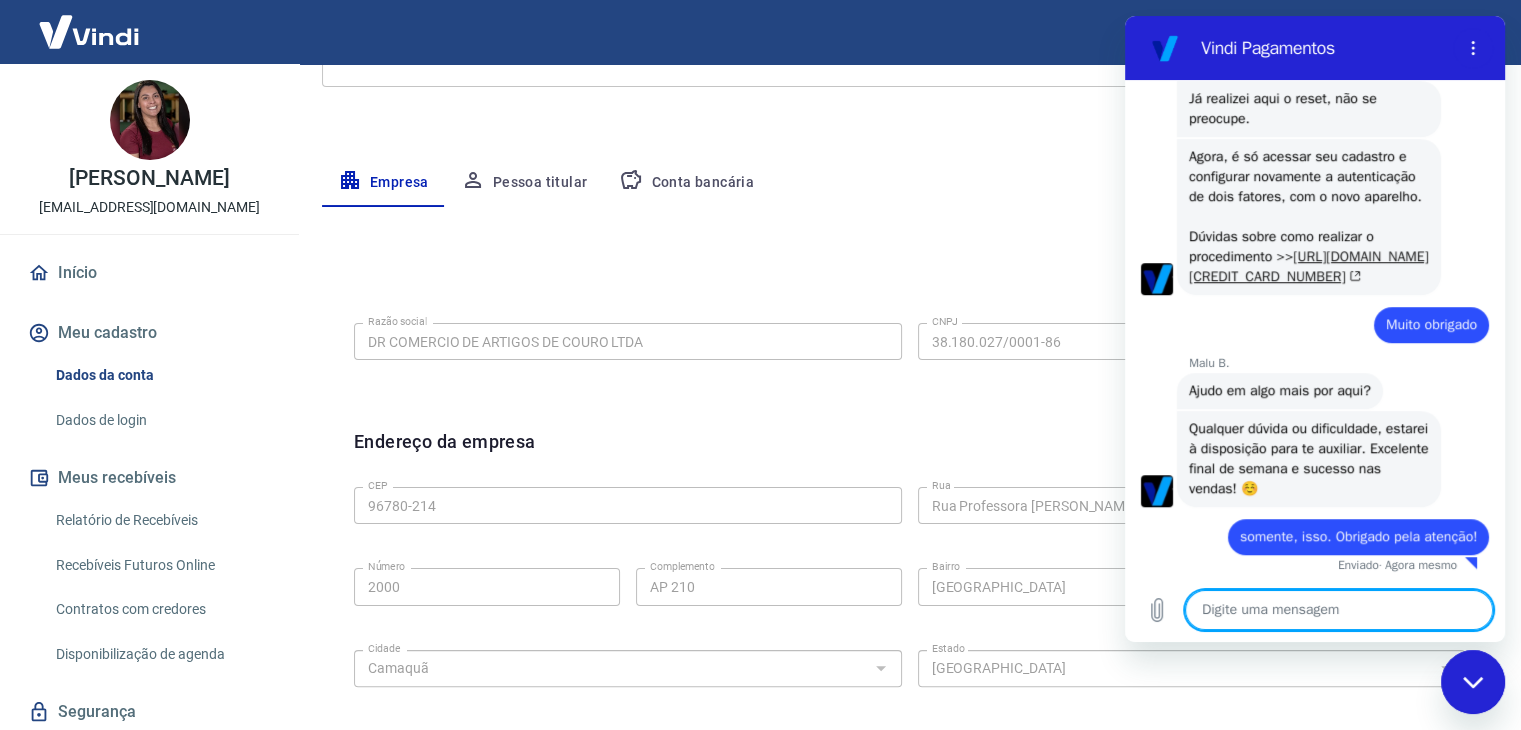 click on "[URL][DOMAIN_NAME][CREDIT_CARD_NUMBER]" at bounding box center (1309, 266) 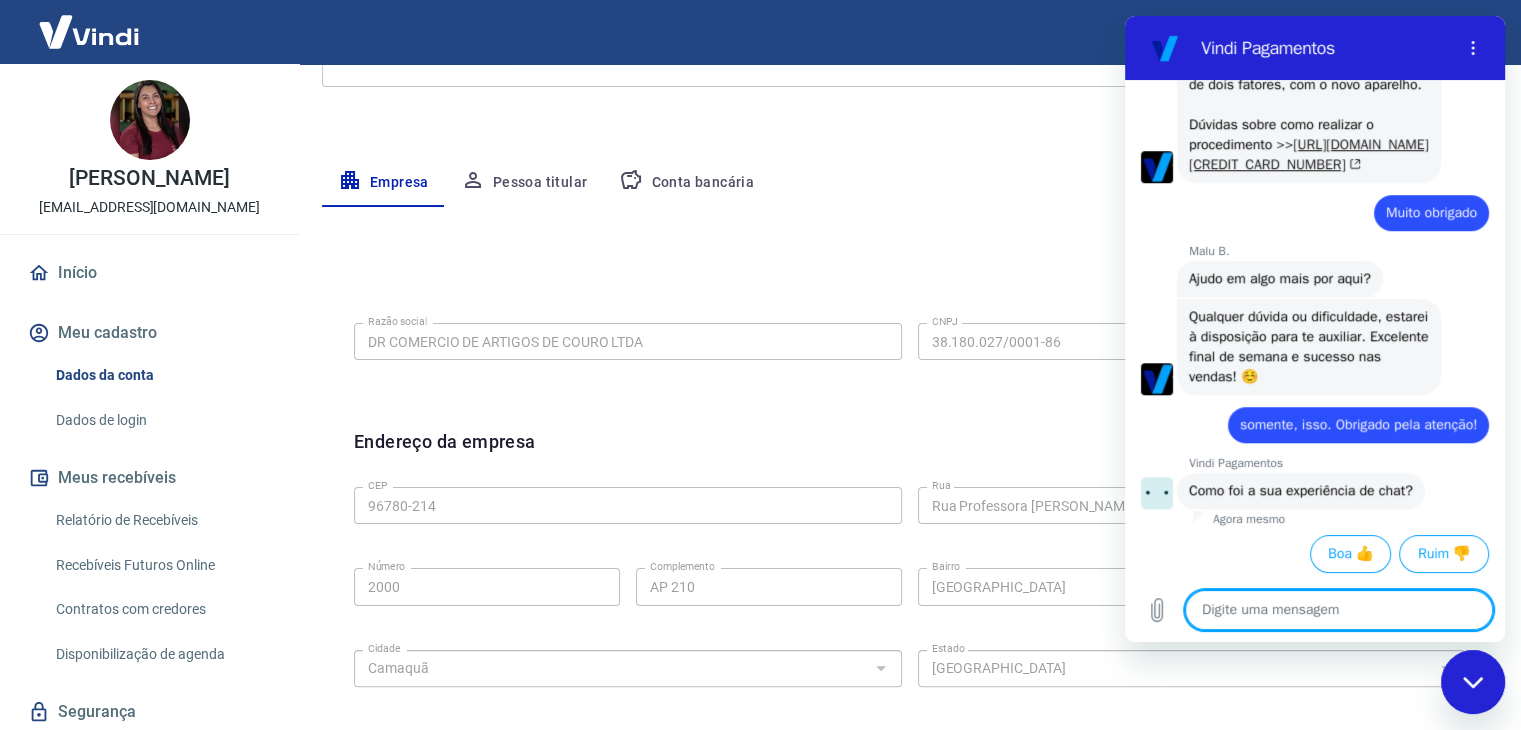 scroll, scrollTop: 1457, scrollLeft: 0, axis: vertical 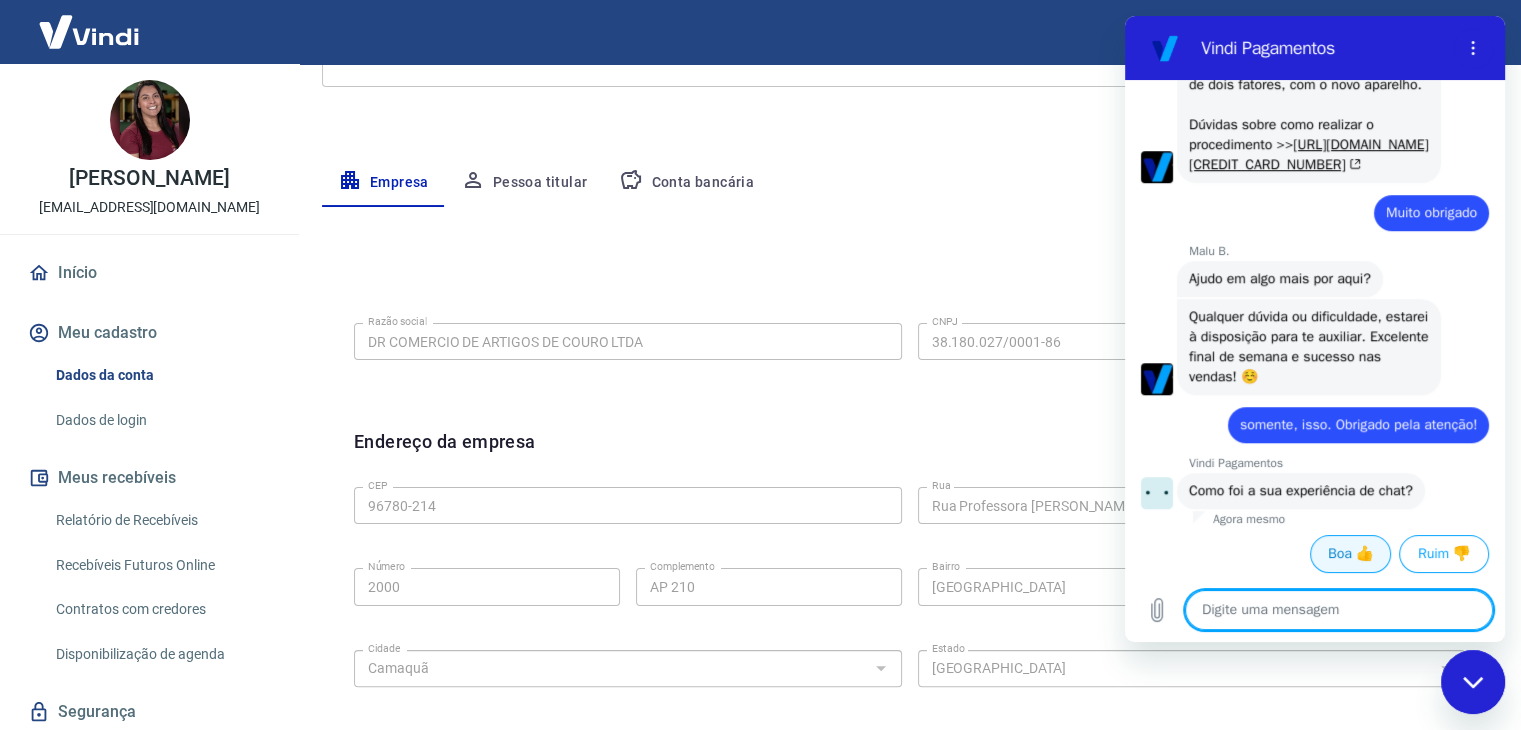 click on "Boa 👍" at bounding box center (1350, 554) 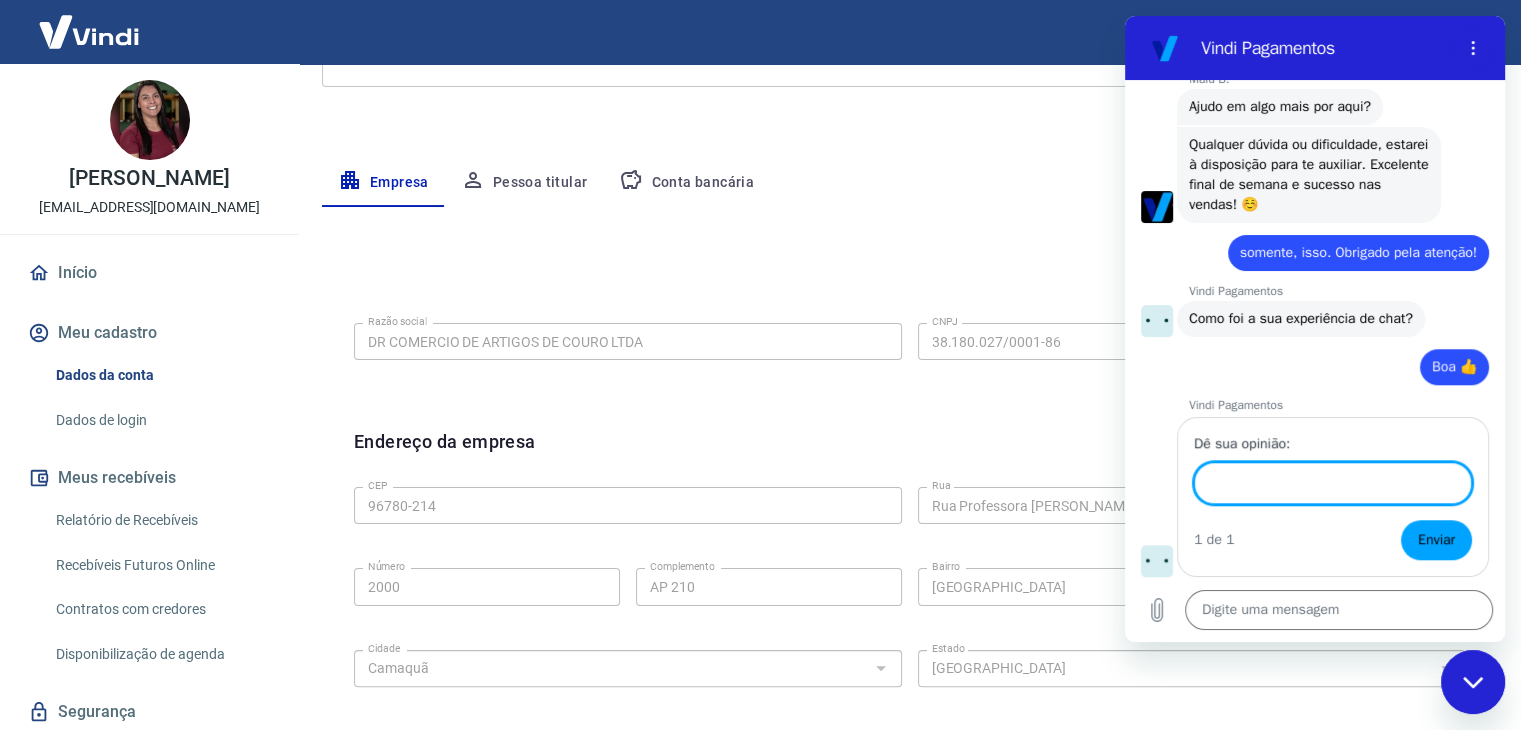 scroll, scrollTop: 1629, scrollLeft: 0, axis: vertical 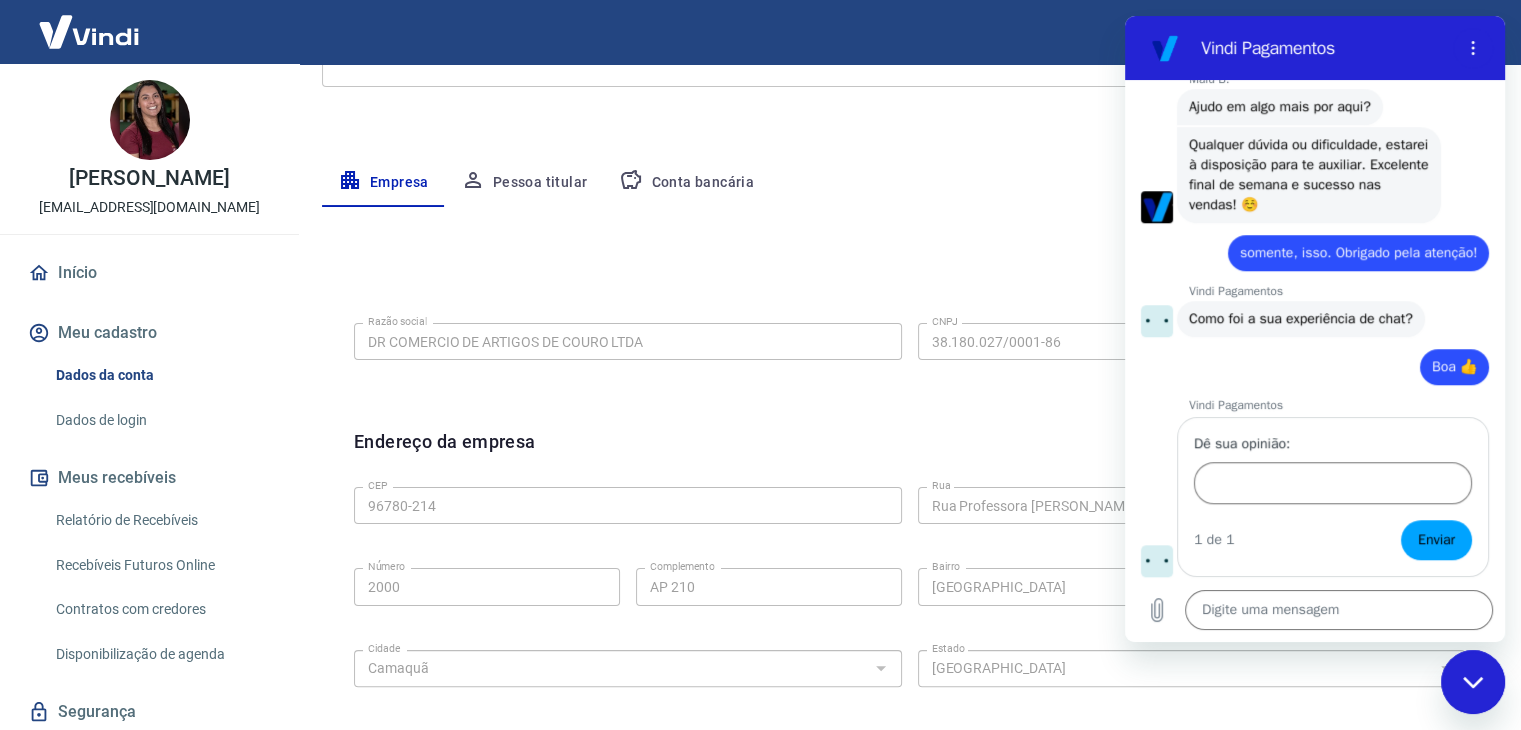 click on "Dados de login" at bounding box center [161, 420] 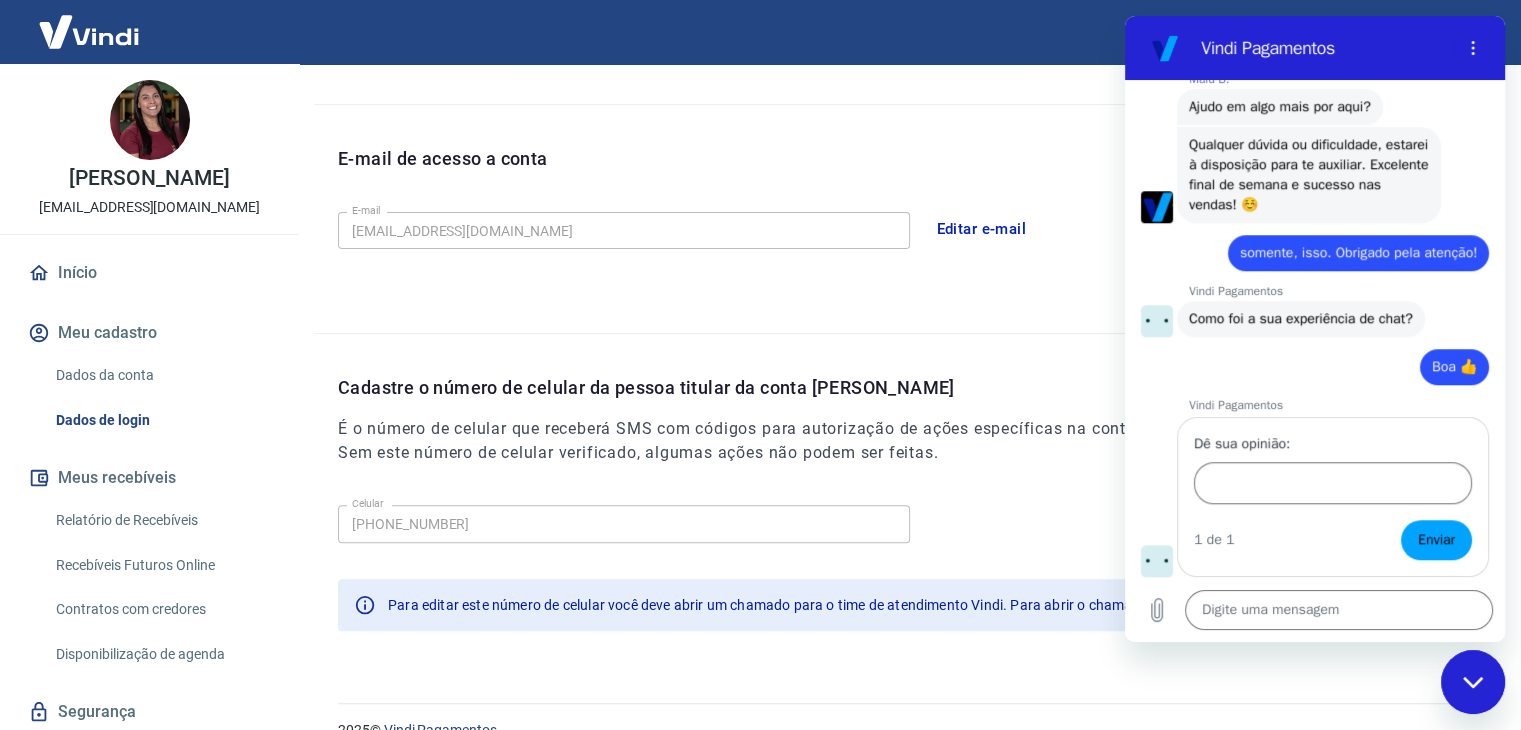 scroll, scrollTop: 534, scrollLeft: 0, axis: vertical 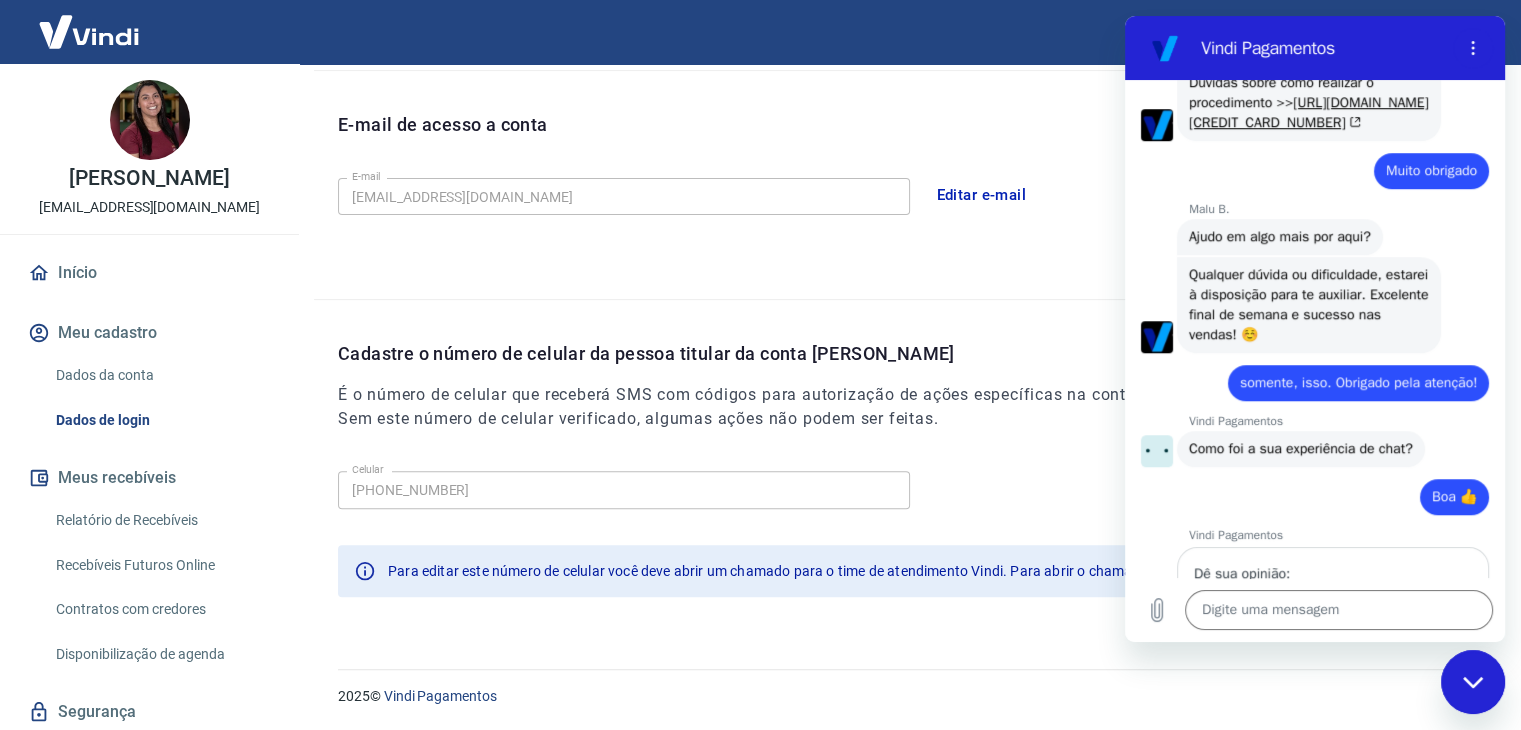 click on "Dados da conta" at bounding box center (161, 375) 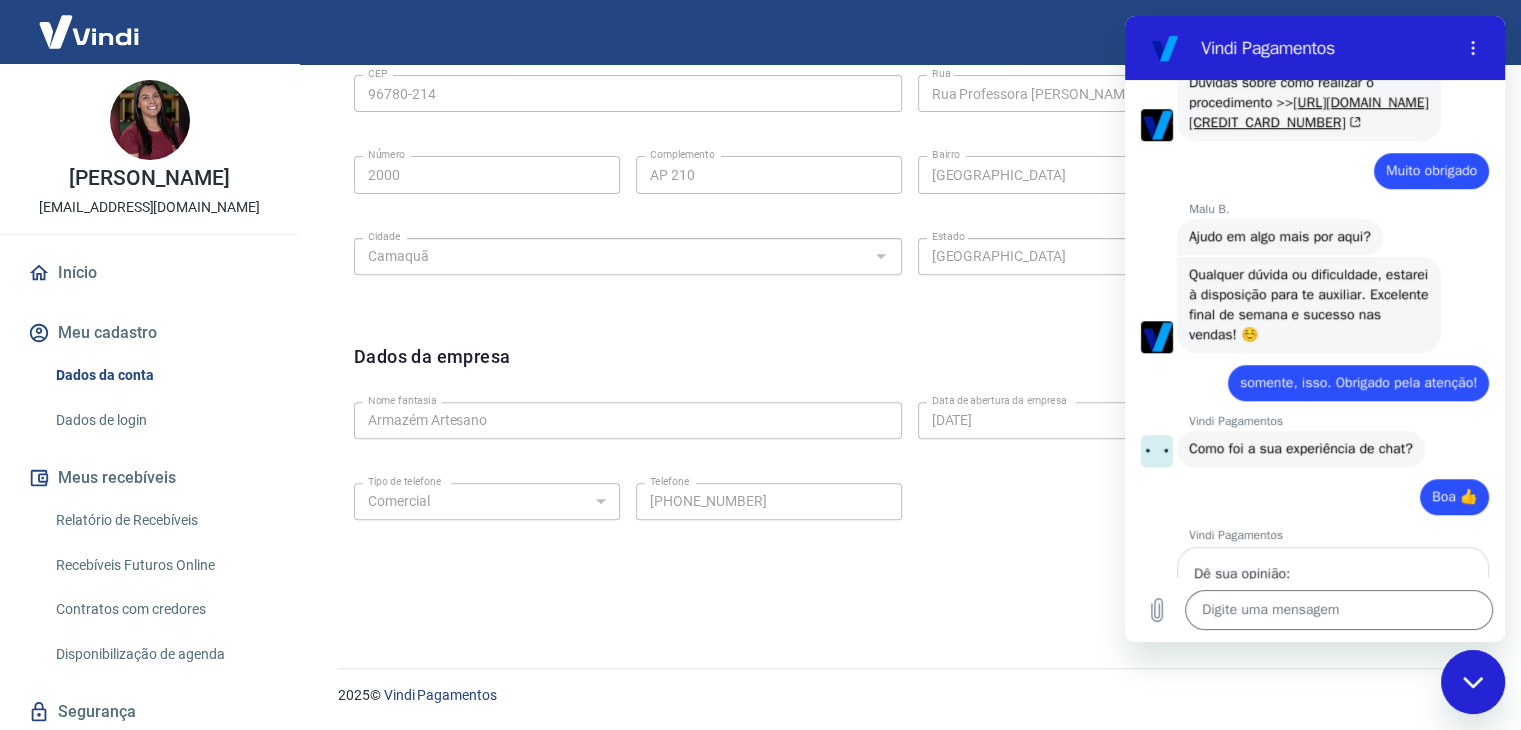 scroll, scrollTop: 512, scrollLeft: 0, axis: vertical 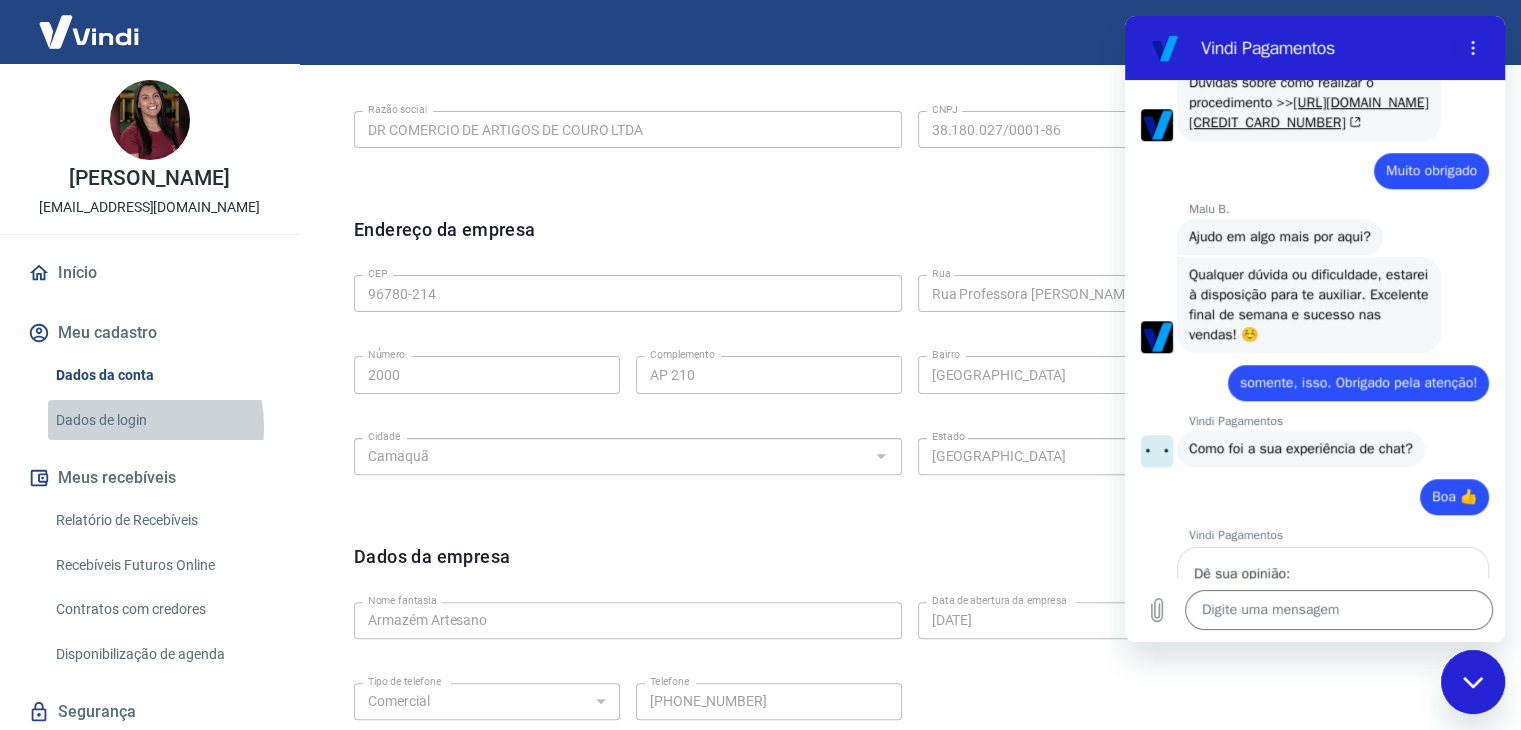 click on "Dados de login" at bounding box center [161, 420] 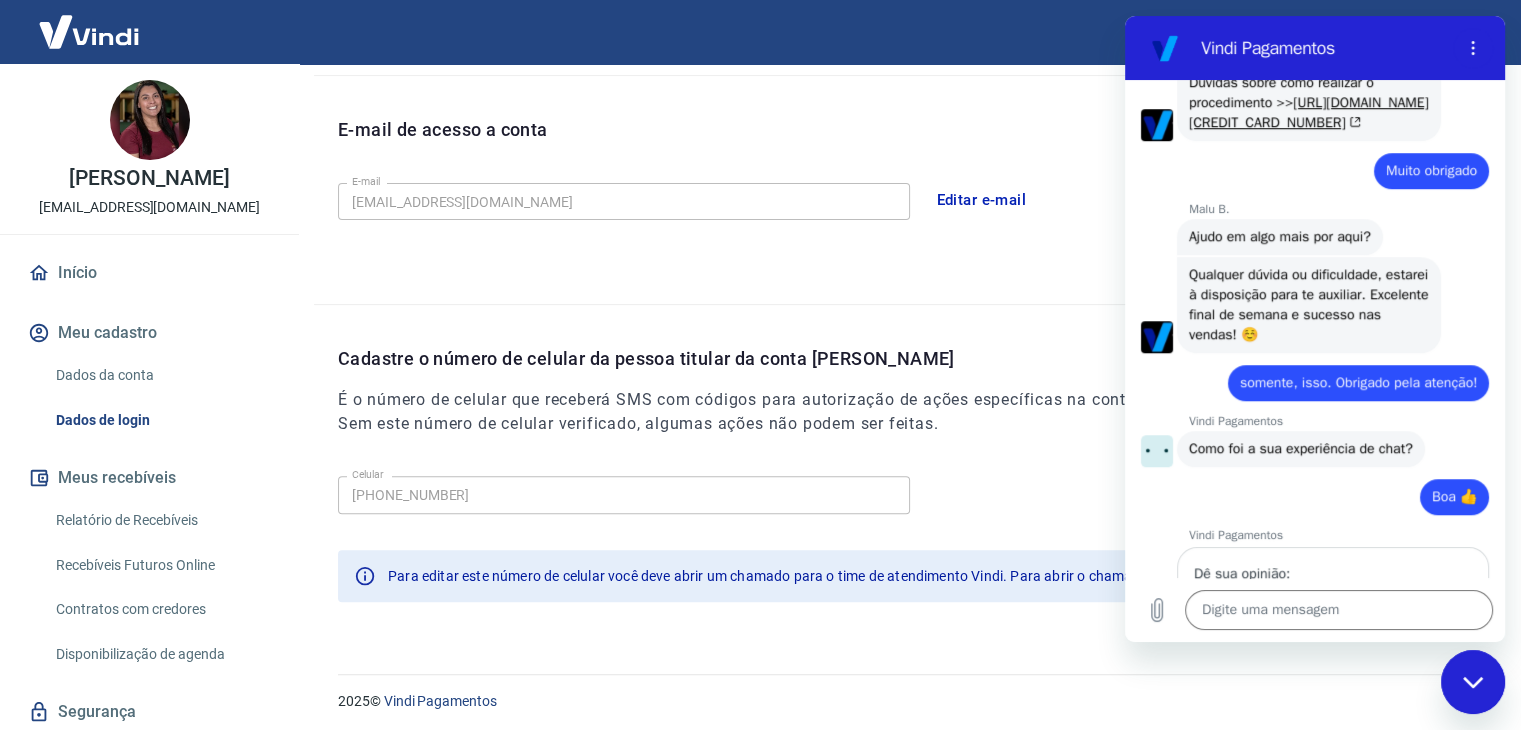 scroll, scrollTop: 534, scrollLeft: 0, axis: vertical 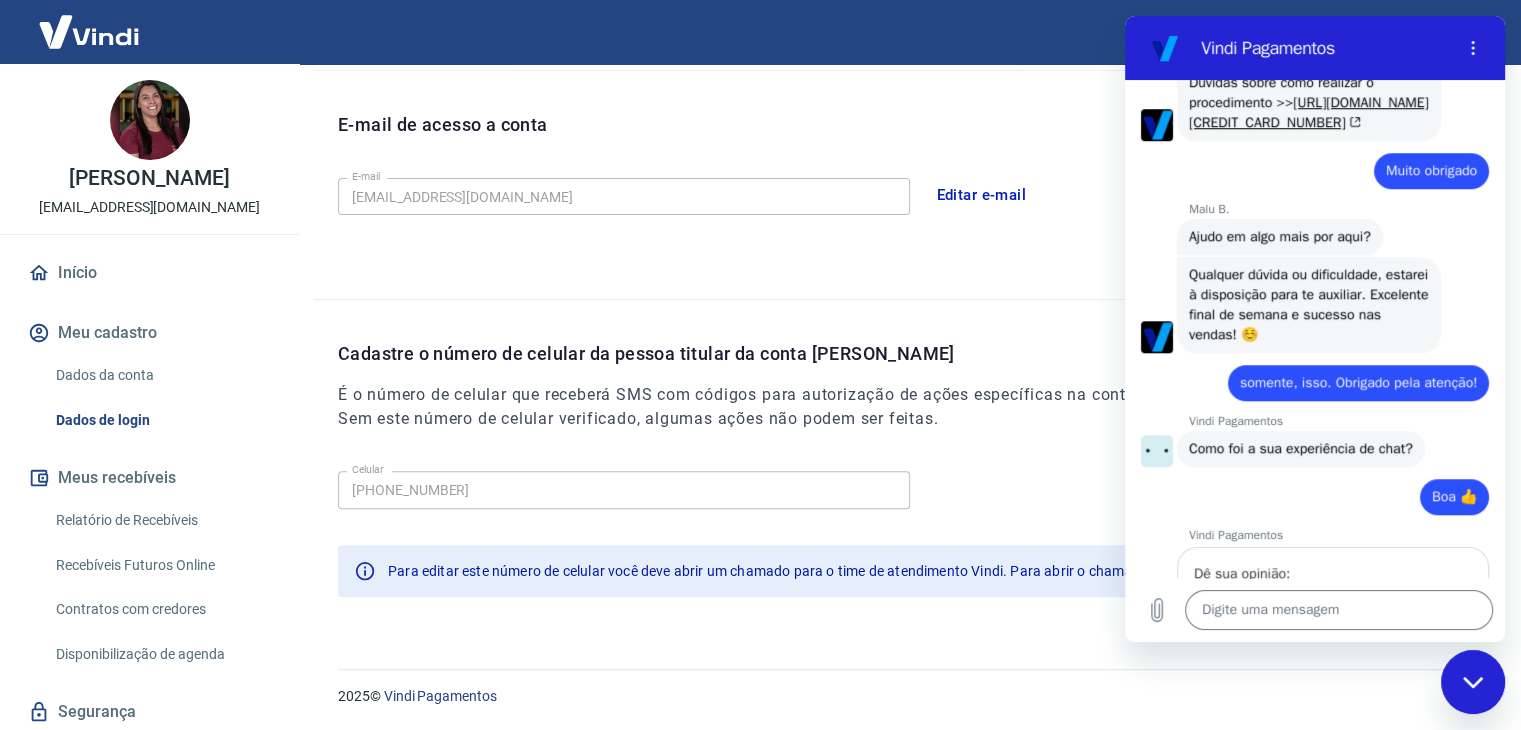 click on "Para editar este número de celular você deve abrir um chamado para o time de atendimento Vindi. Para abrir o chamado,  clique aqui ." at bounding box center (812, 571) 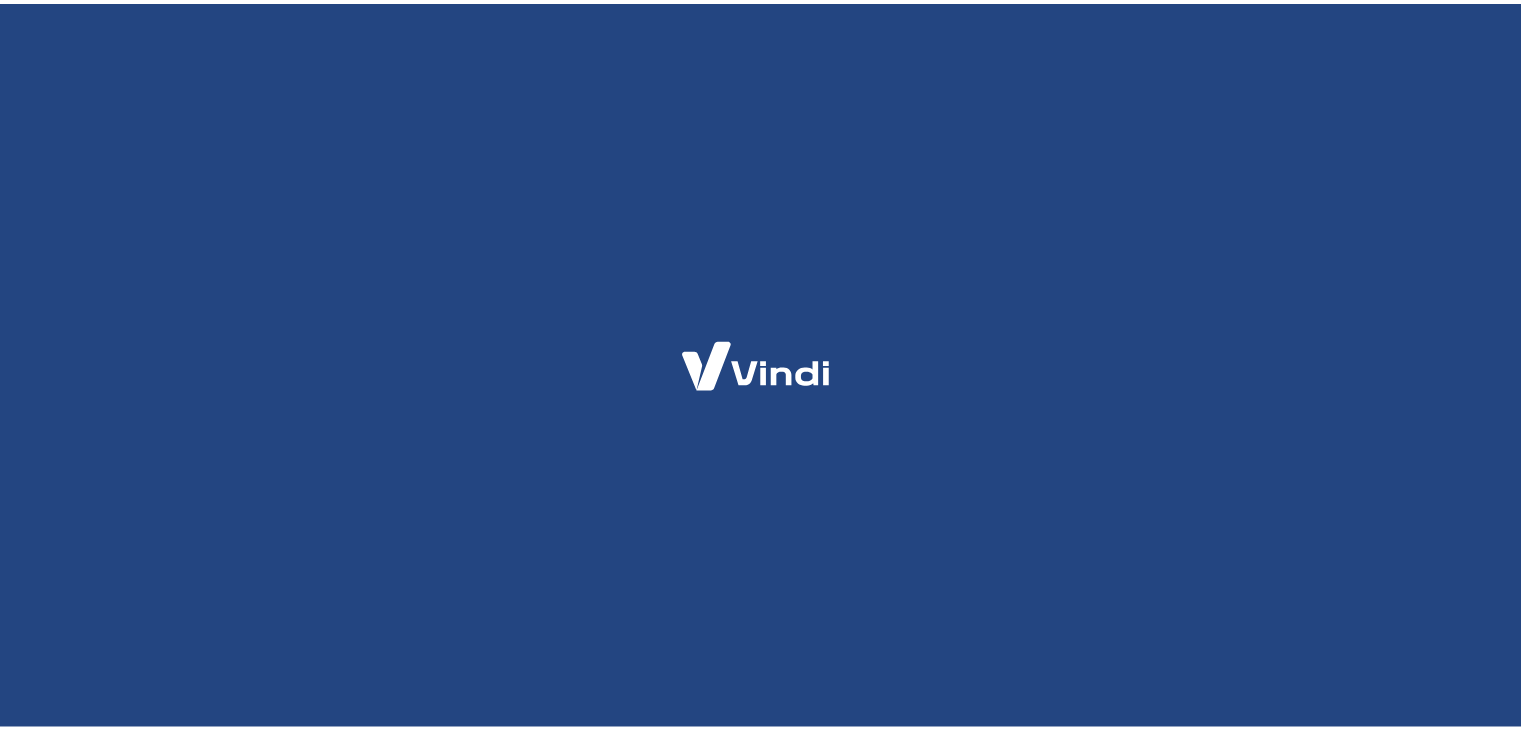 scroll, scrollTop: 0, scrollLeft: 0, axis: both 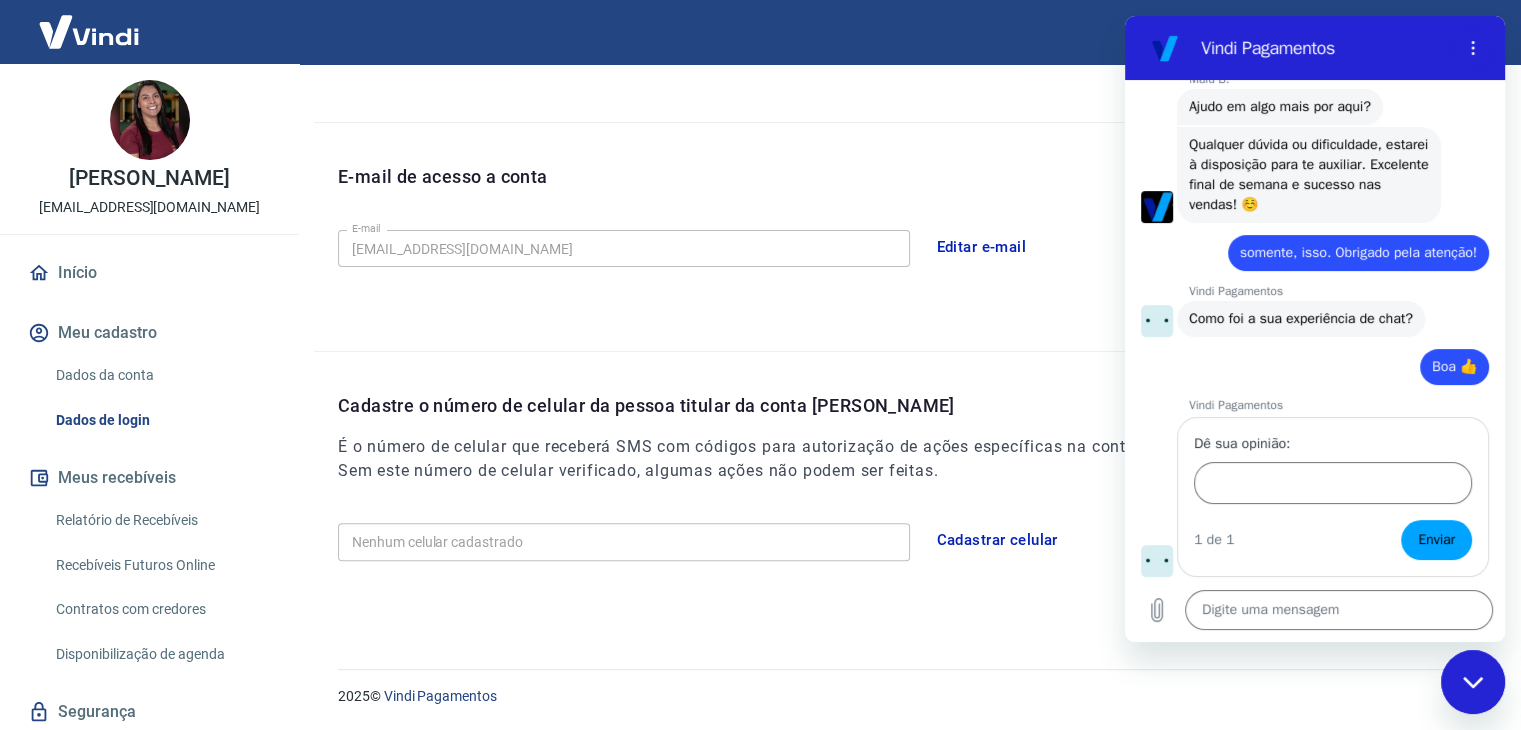 click on "Cadastrar celular" at bounding box center [997, 540] 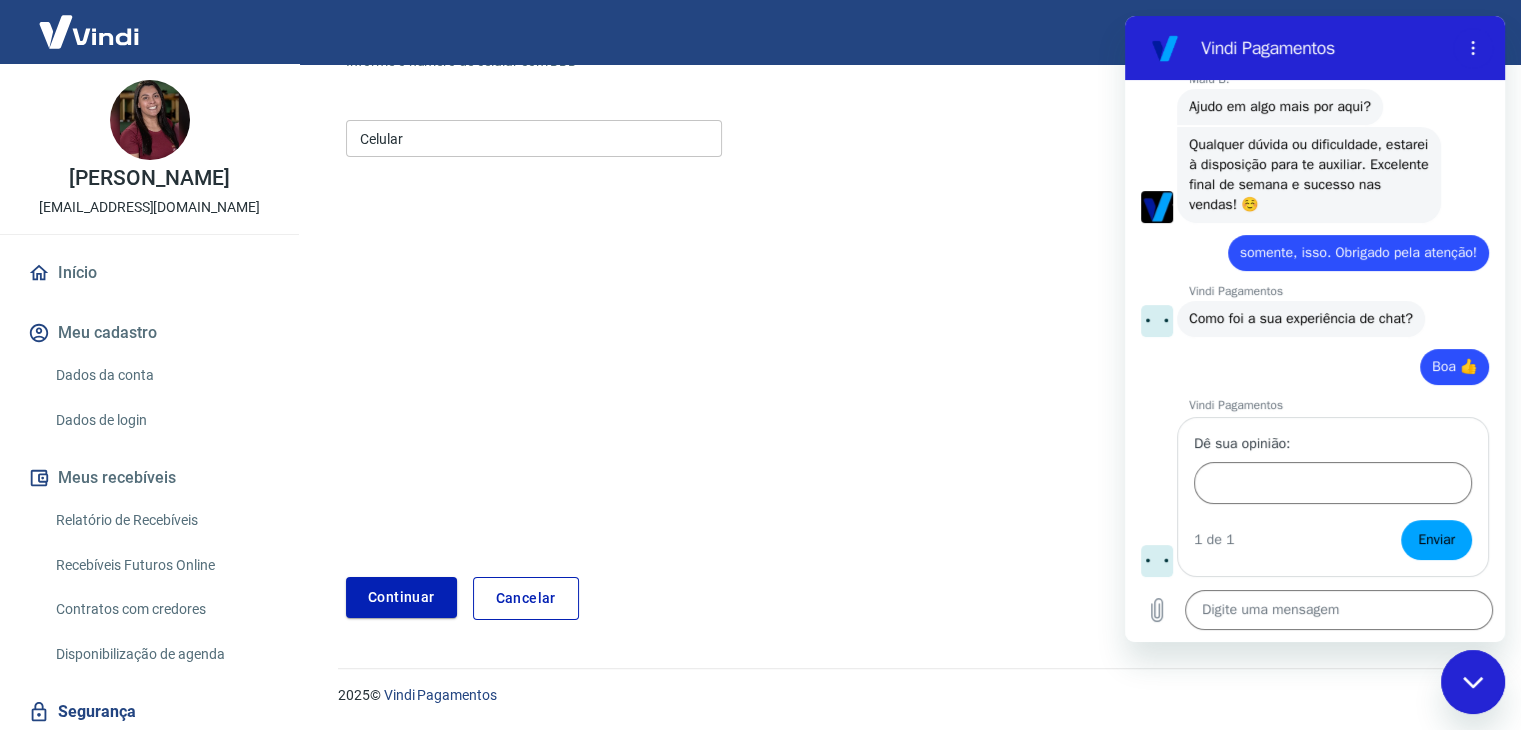 scroll, scrollTop: 216, scrollLeft: 0, axis: vertical 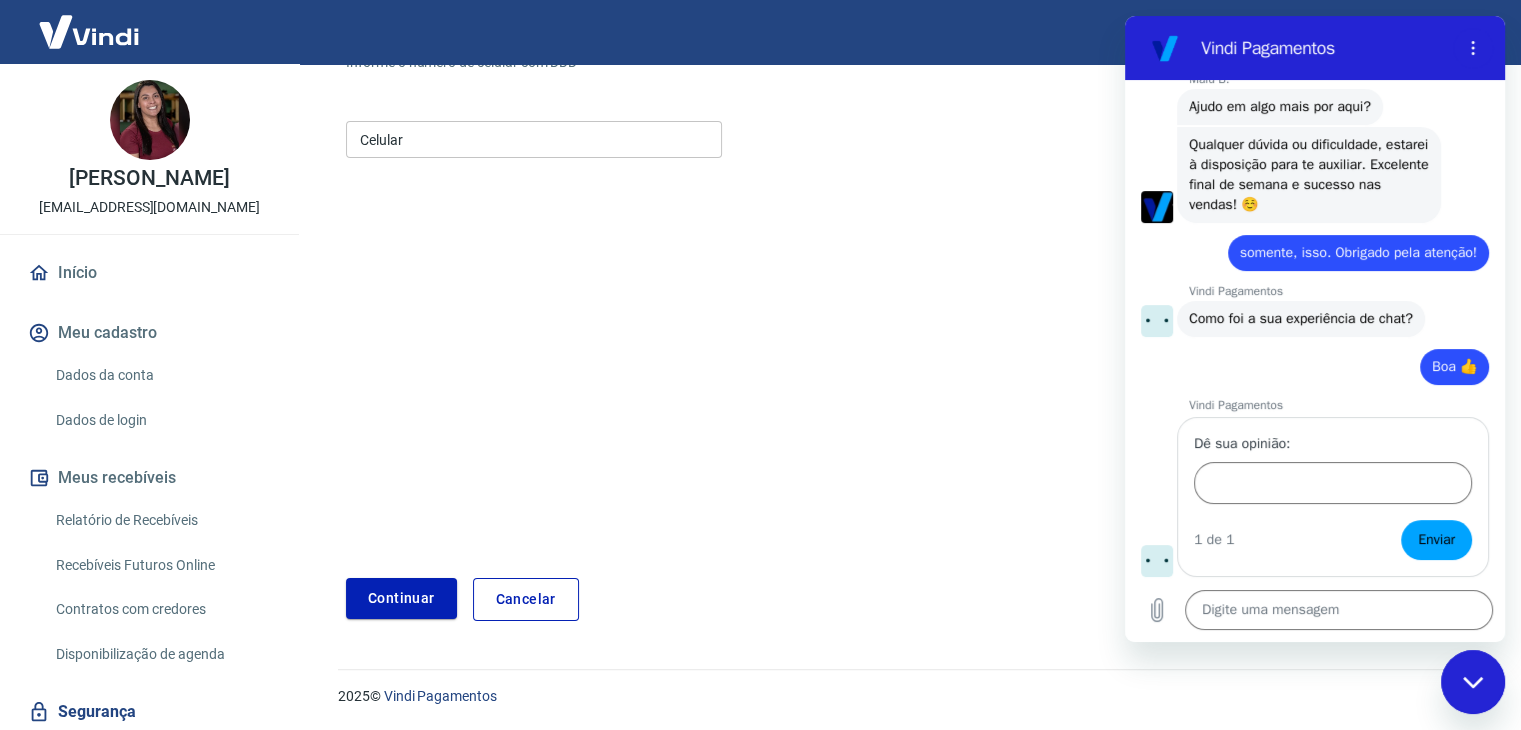 click on "Celular" at bounding box center (534, 139) 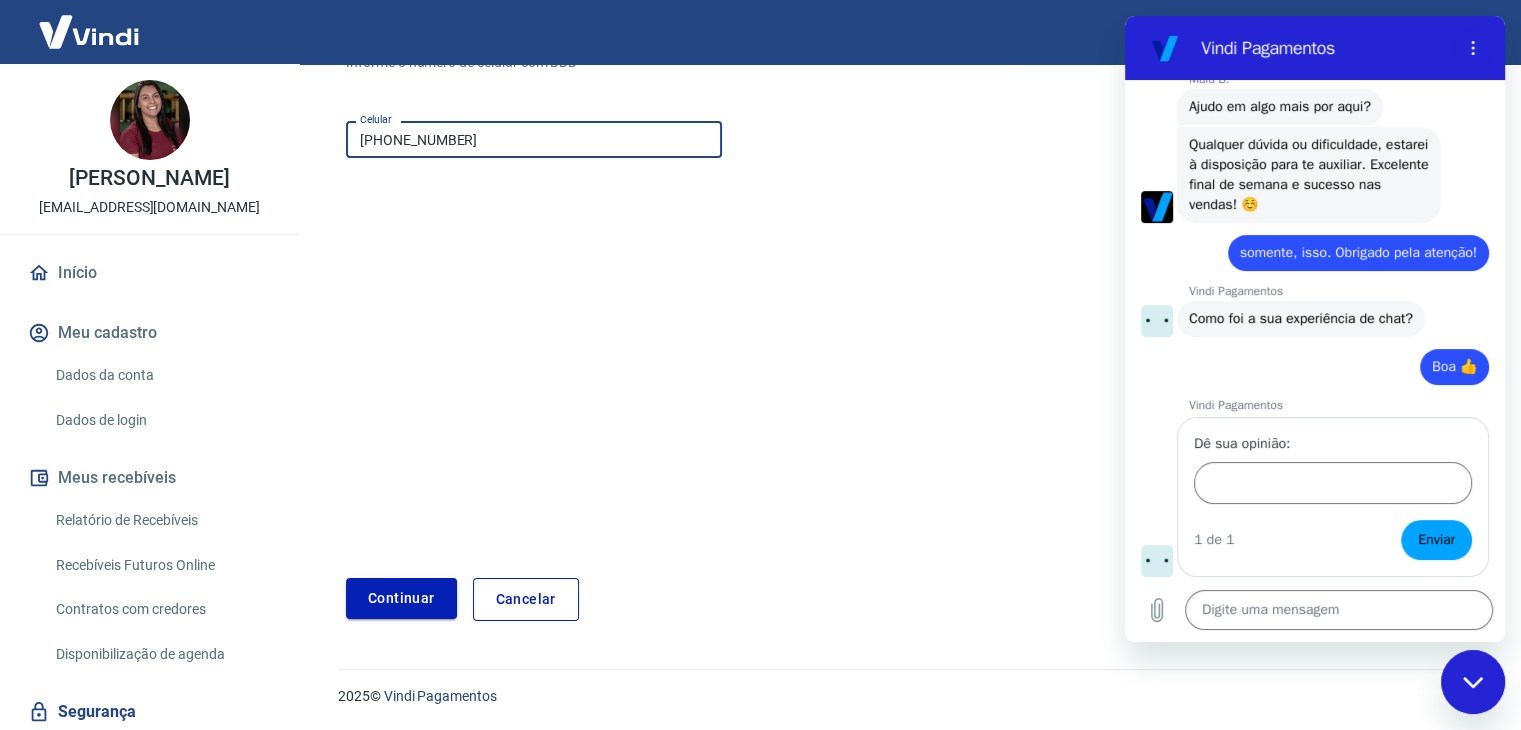 type on "[PHONE_NUMBER]" 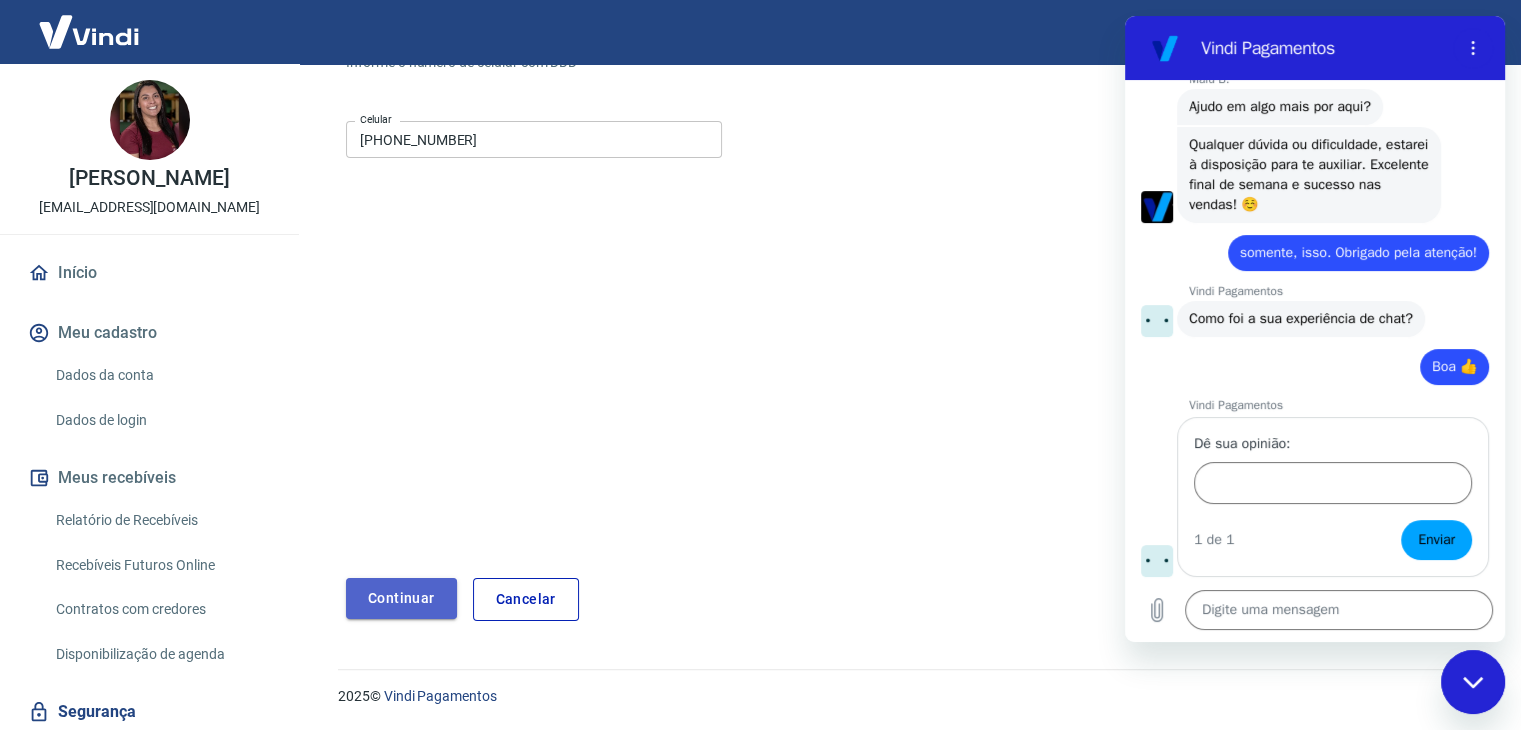 click on "Continuar" at bounding box center [401, 598] 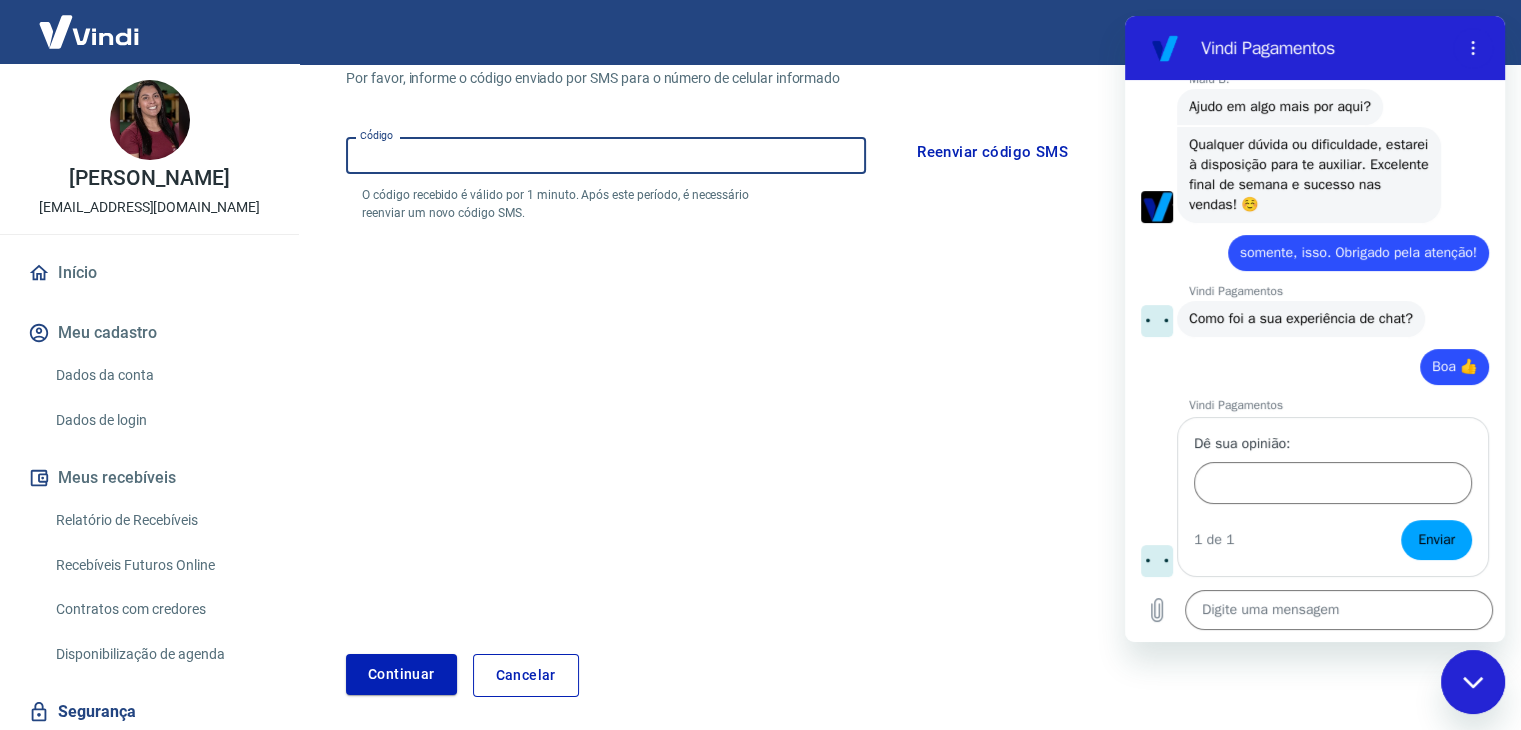 click on "Código" at bounding box center [606, 155] 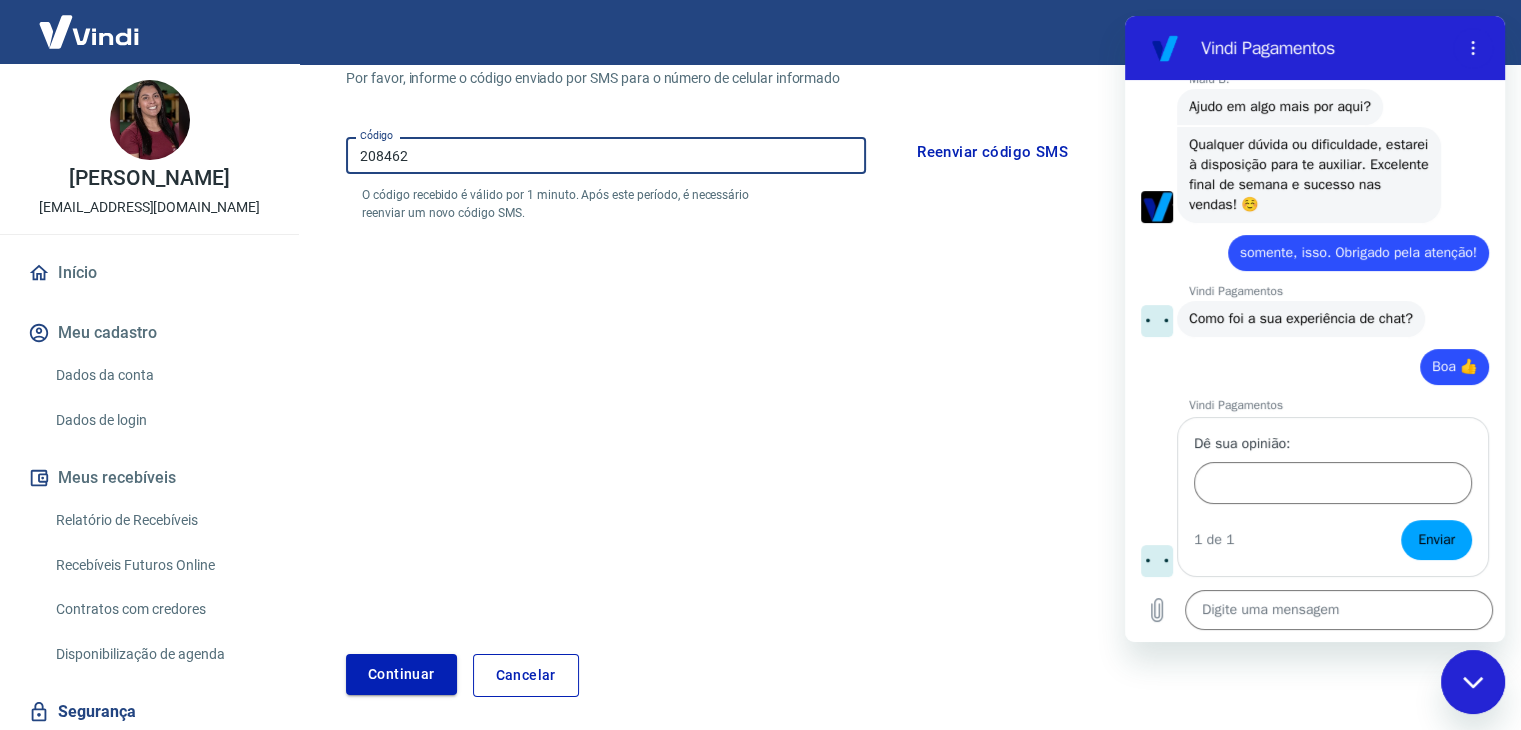 type on "208462" 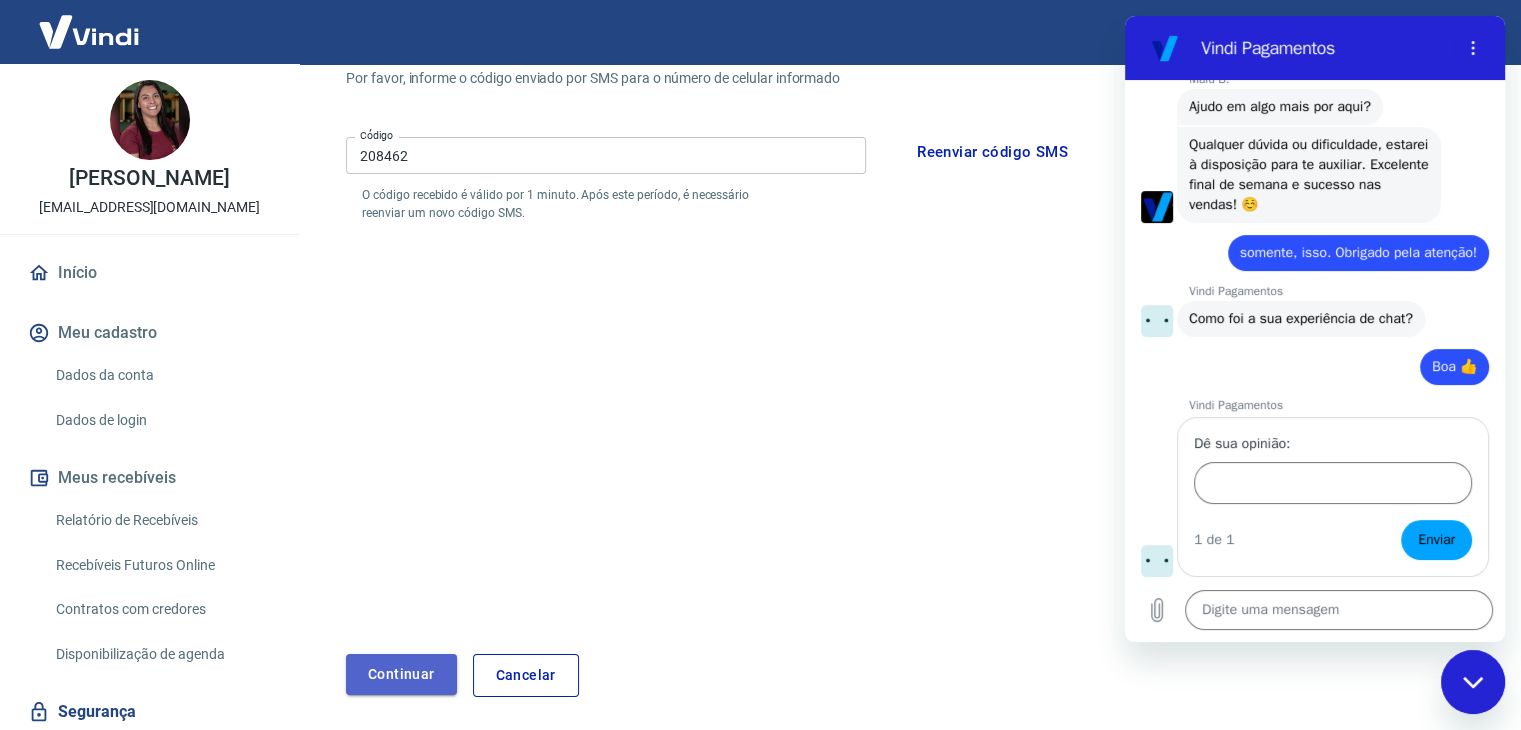 click on "Continuar" at bounding box center (401, 674) 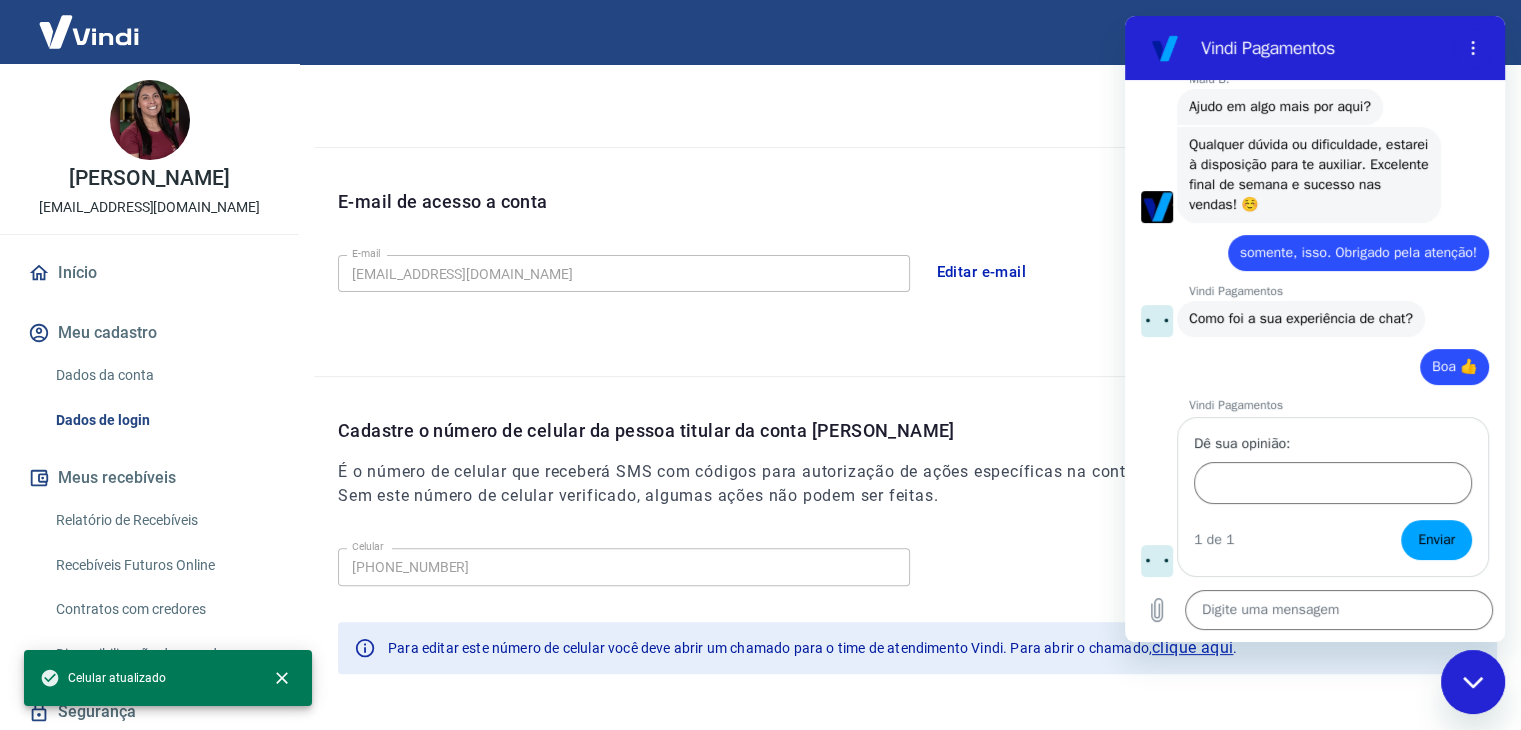 scroll, scrollTop: 534, scrollLeft: 0, axis: vertical 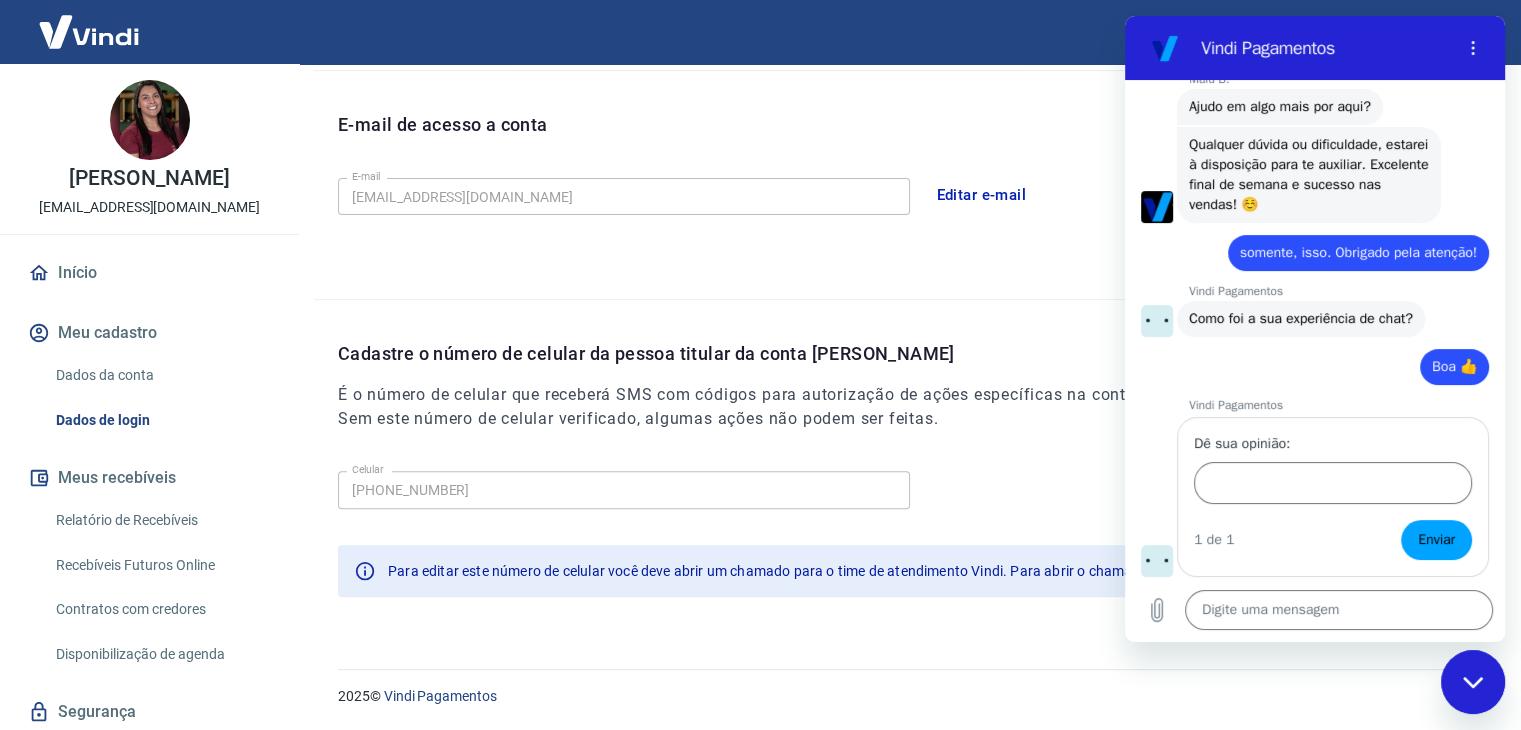 click at bounding box center [1473, 682] 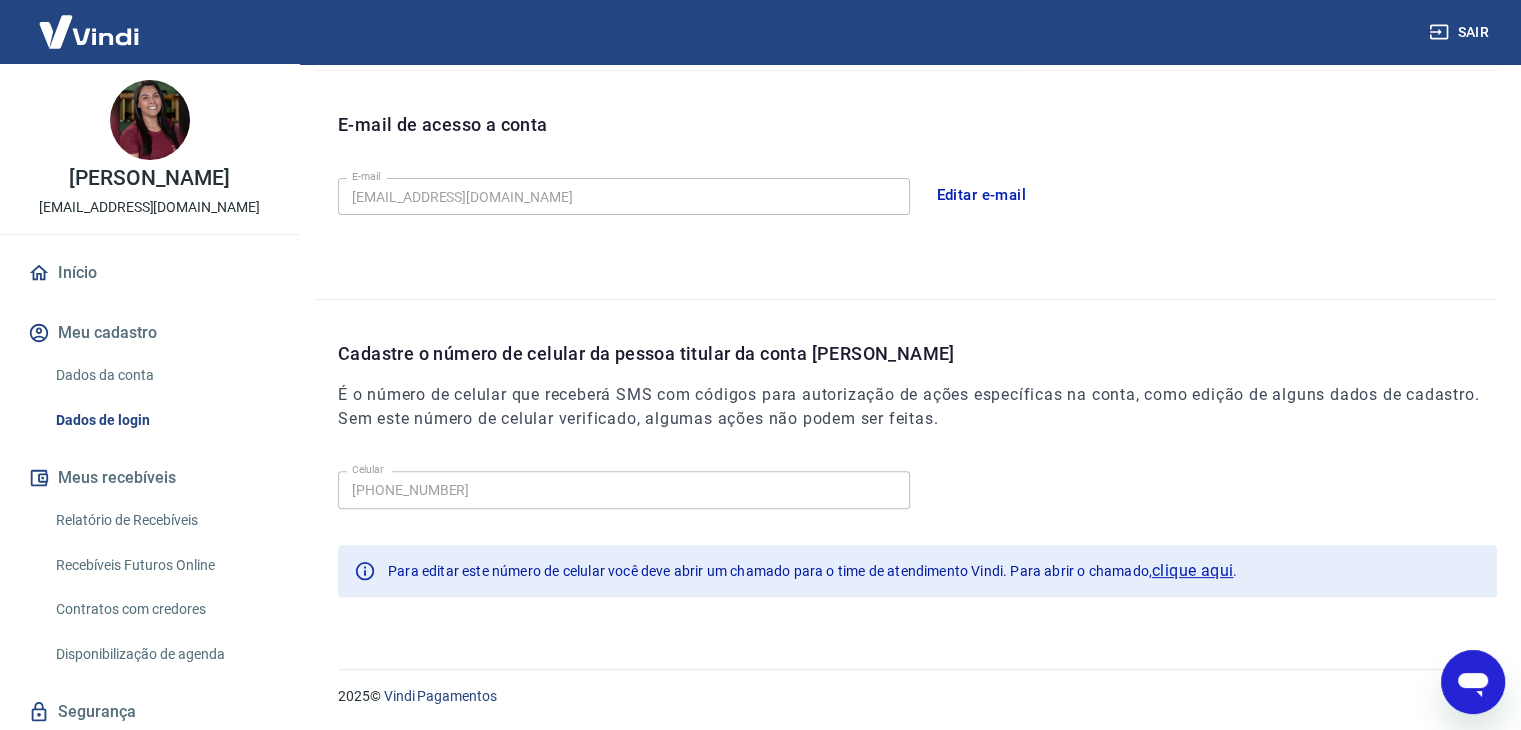 click on "Cadastre o número de celular da pessoa titular da conta Vindi É o número de celular que receberá SMS com códigos para autorização de ações específicas na conta, como edição de alguns dados de cadastro. Sem este número de celular verificado, algumas ações não podem ser feitas." at bounding box center (917, 401) 